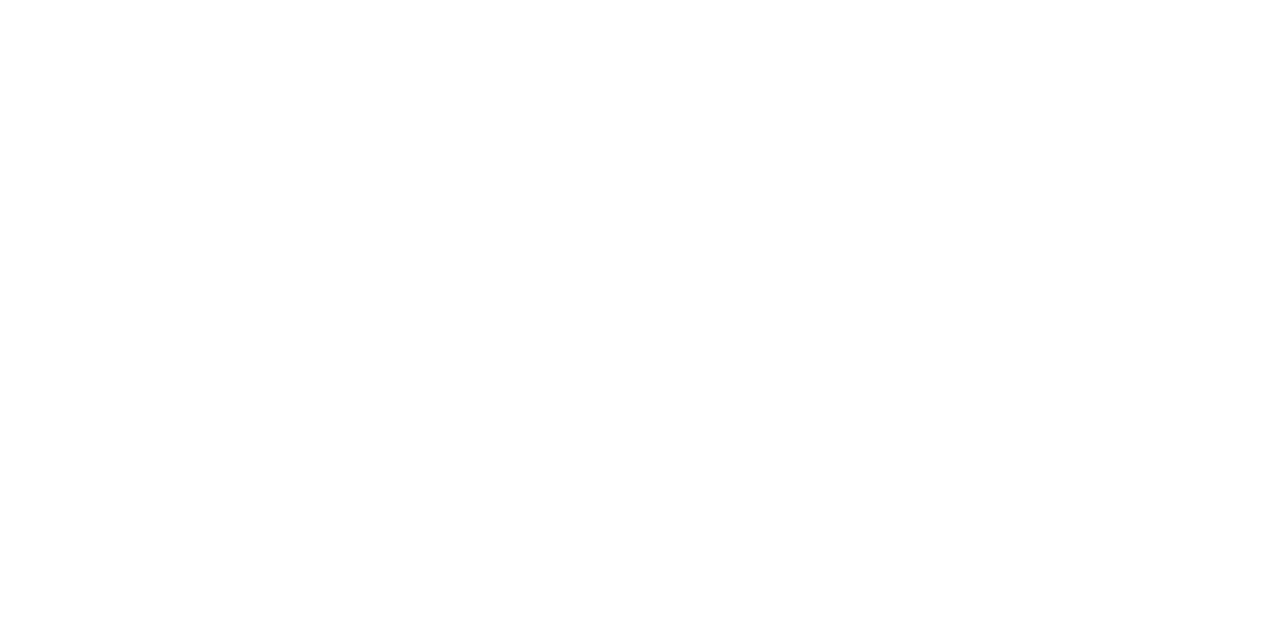 scroll, scrollTop: 0, scrollLeft: 0, axis: both 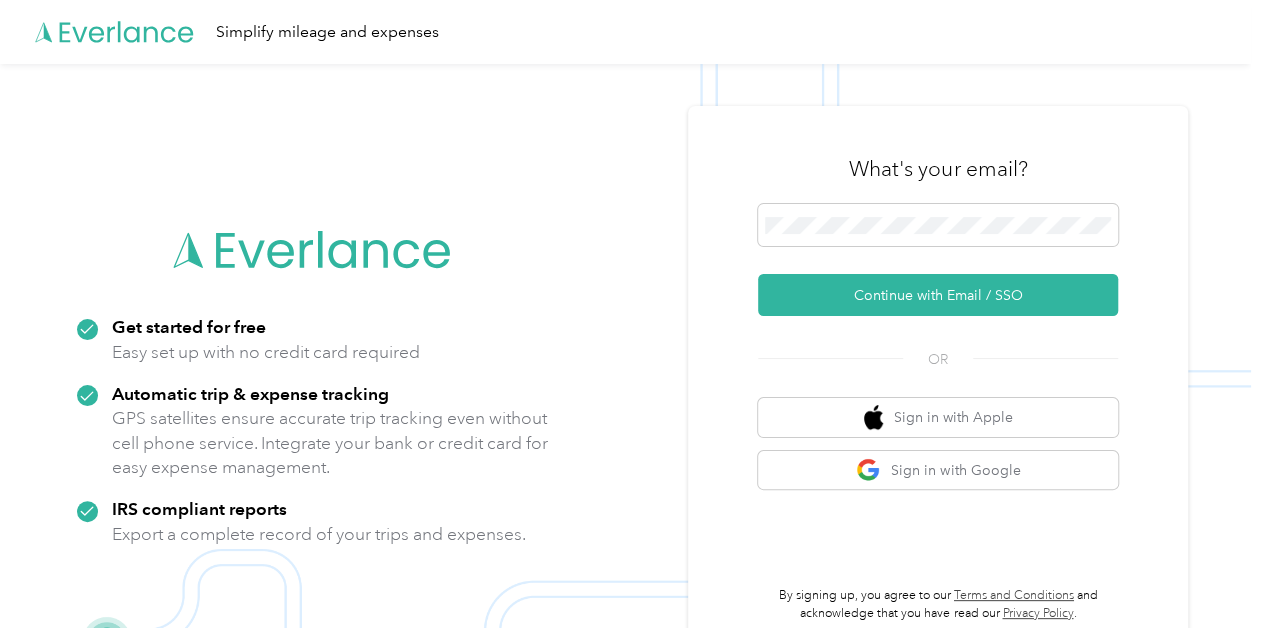 click at bounding box center (625, 378) 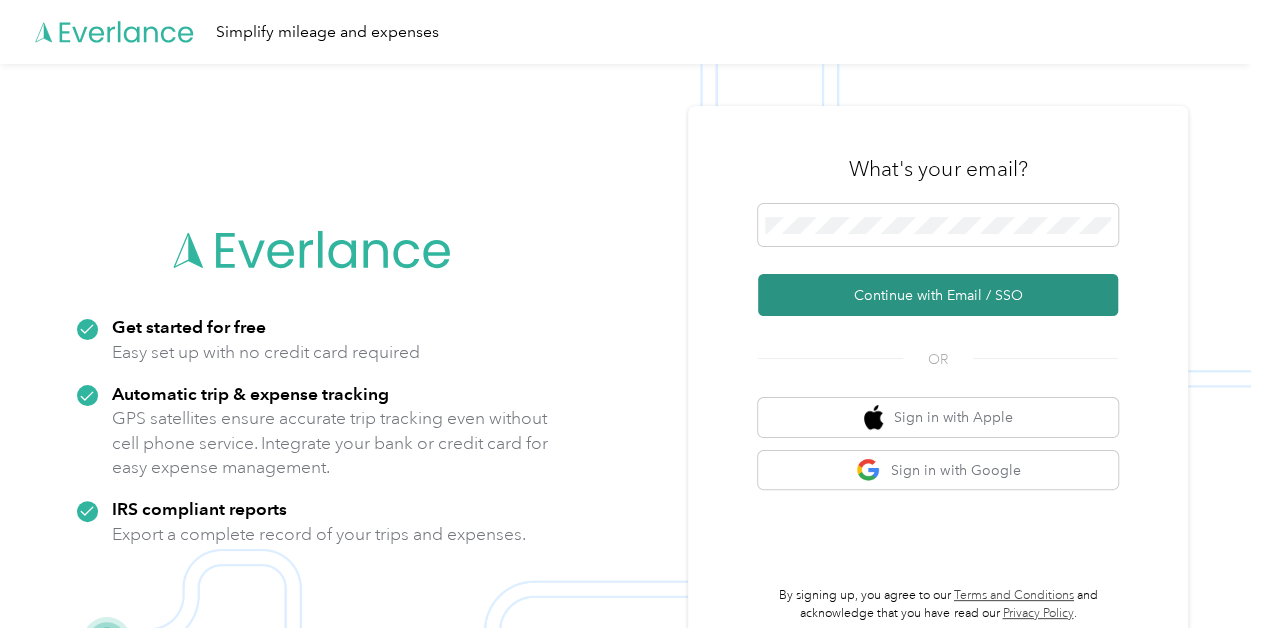 click on "Continue with Email / SSO" at bounding box center (938, 295) 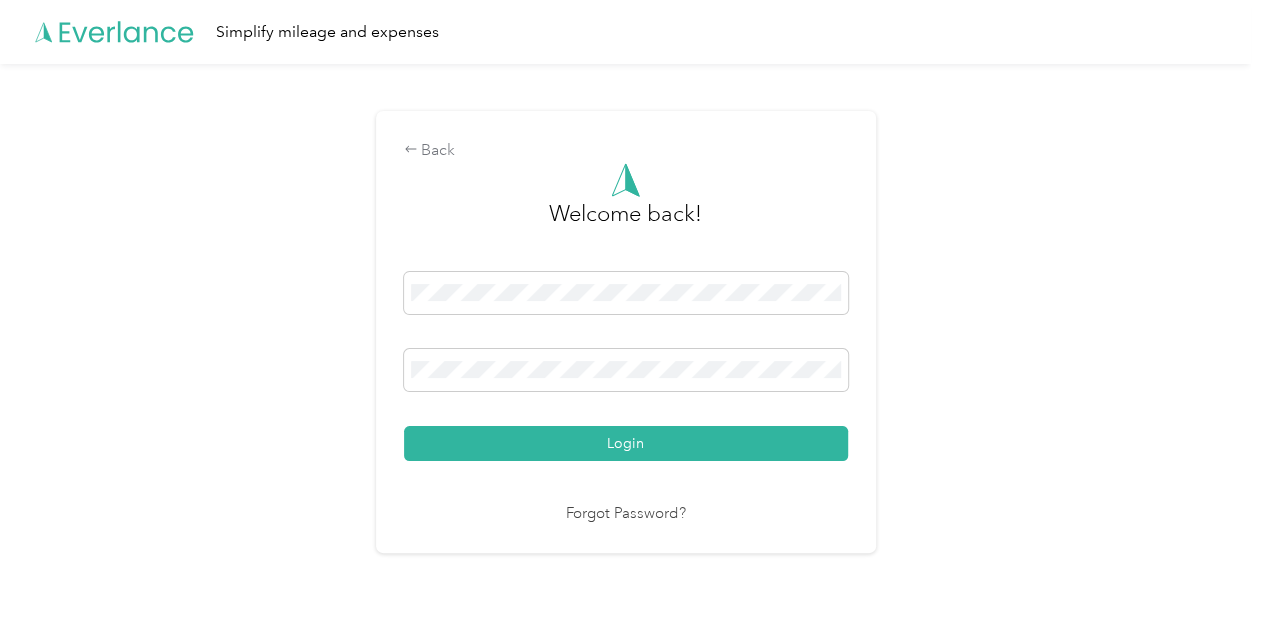 click on "Login" at bounding box center (626, 443) 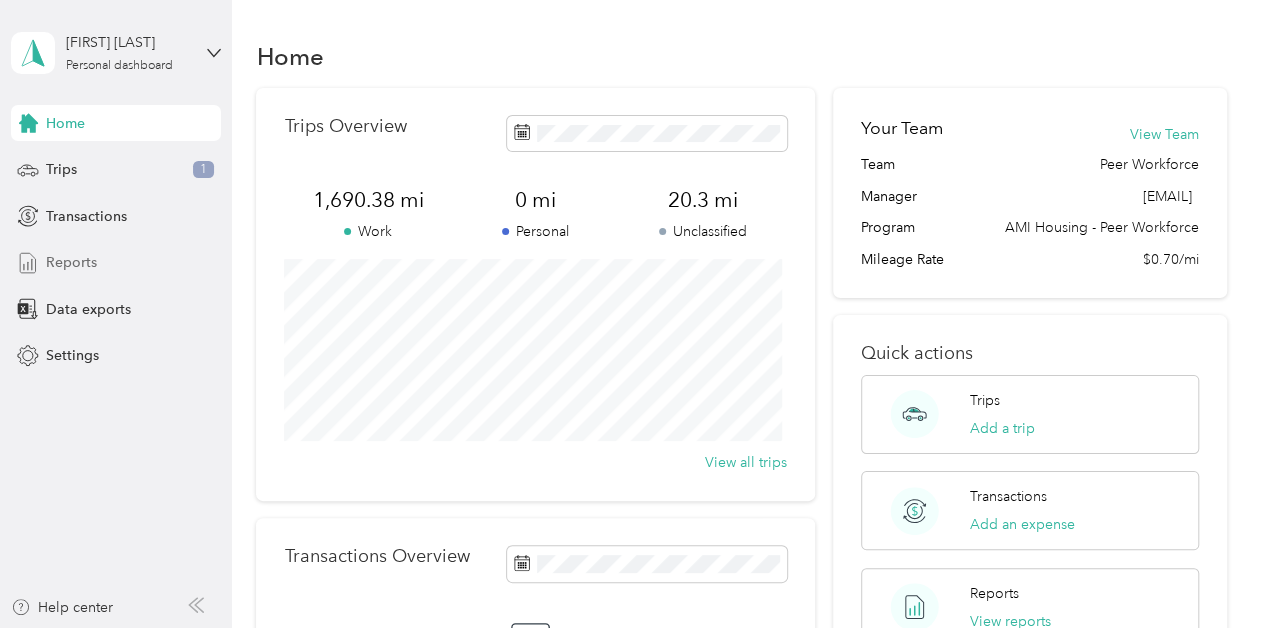 click on "Reports" at bounding box center [116, 263] 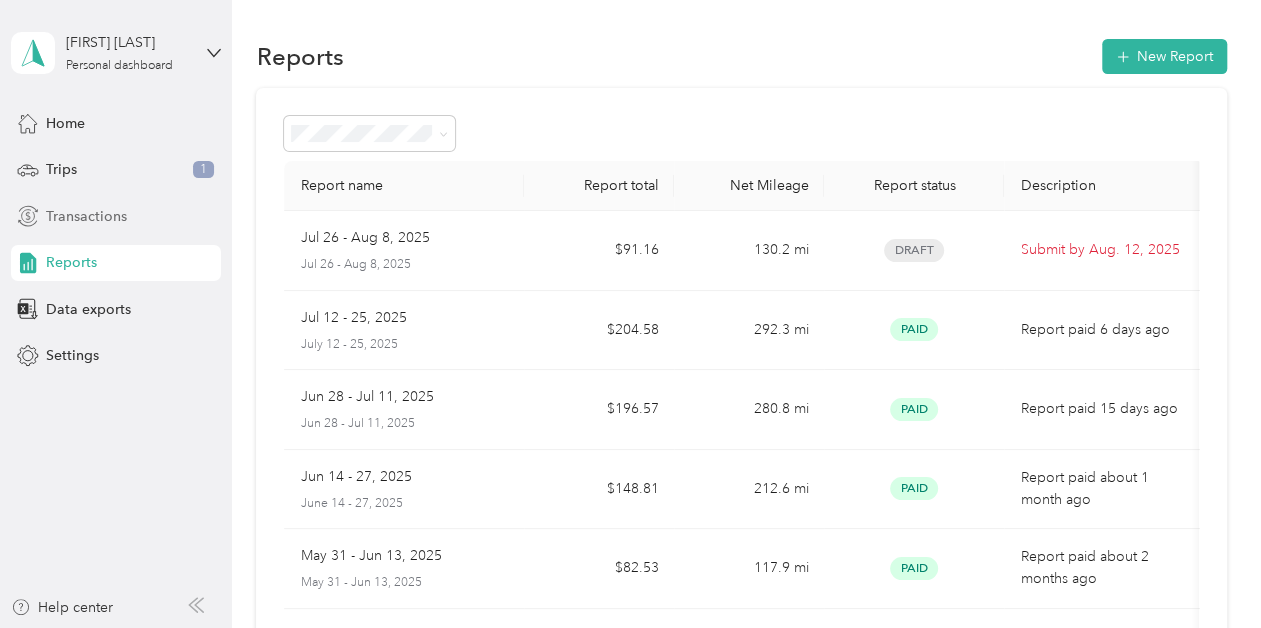 click on "Transactions" at bounding box center (86, 216) 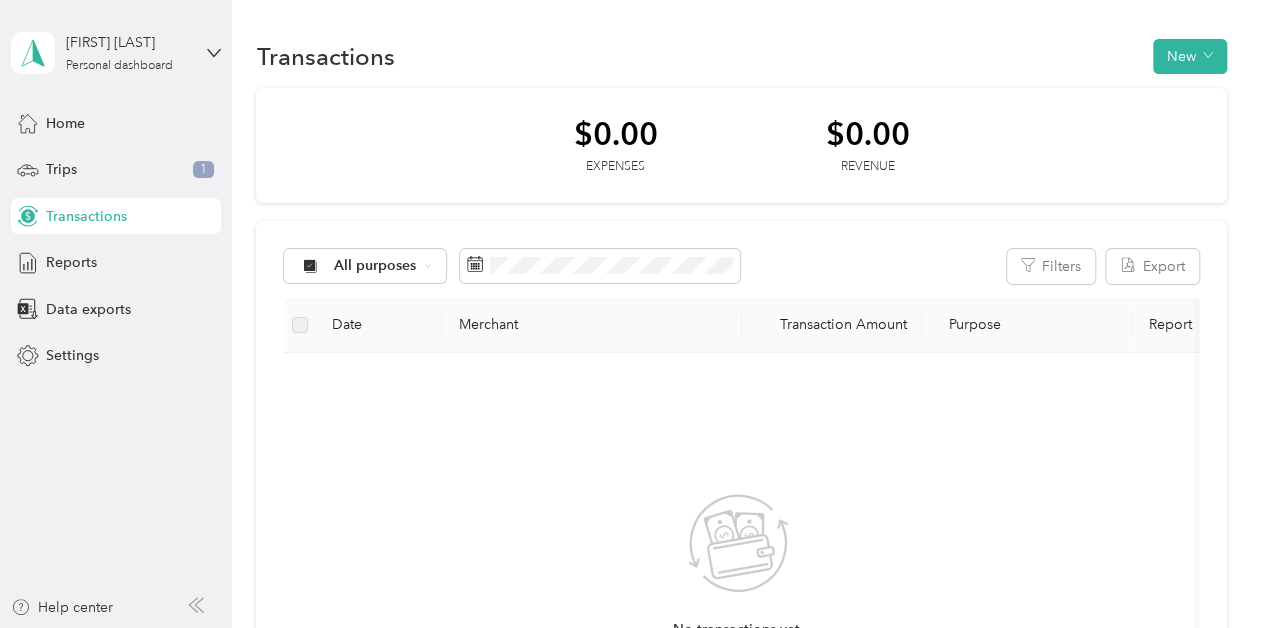click on "Transactions" at bounding box center [86, 216] 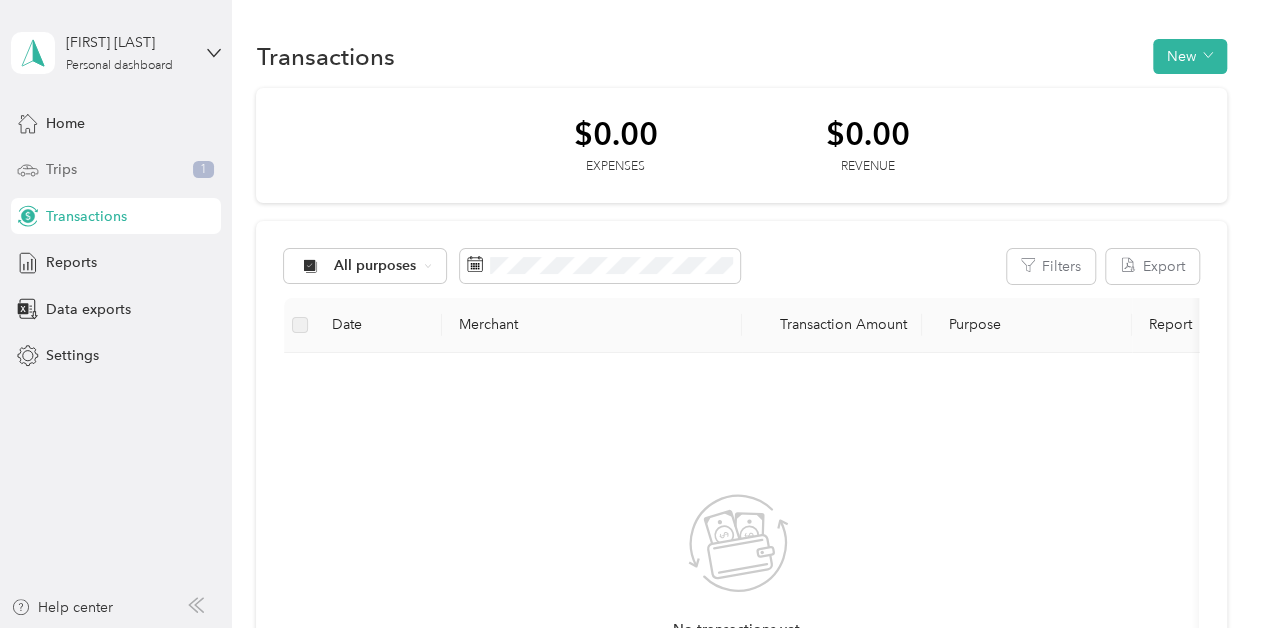 click on "Trips 1" at bounding box center (116, 170) 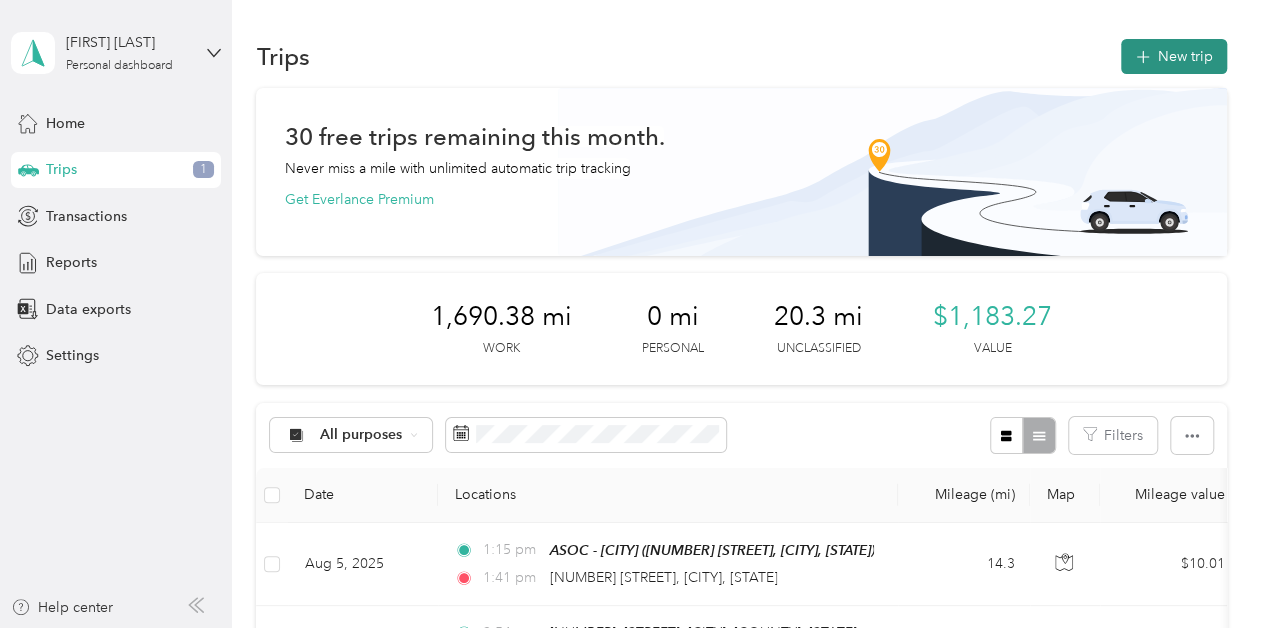 click on "New trip" at bounding box center [1174, 56] 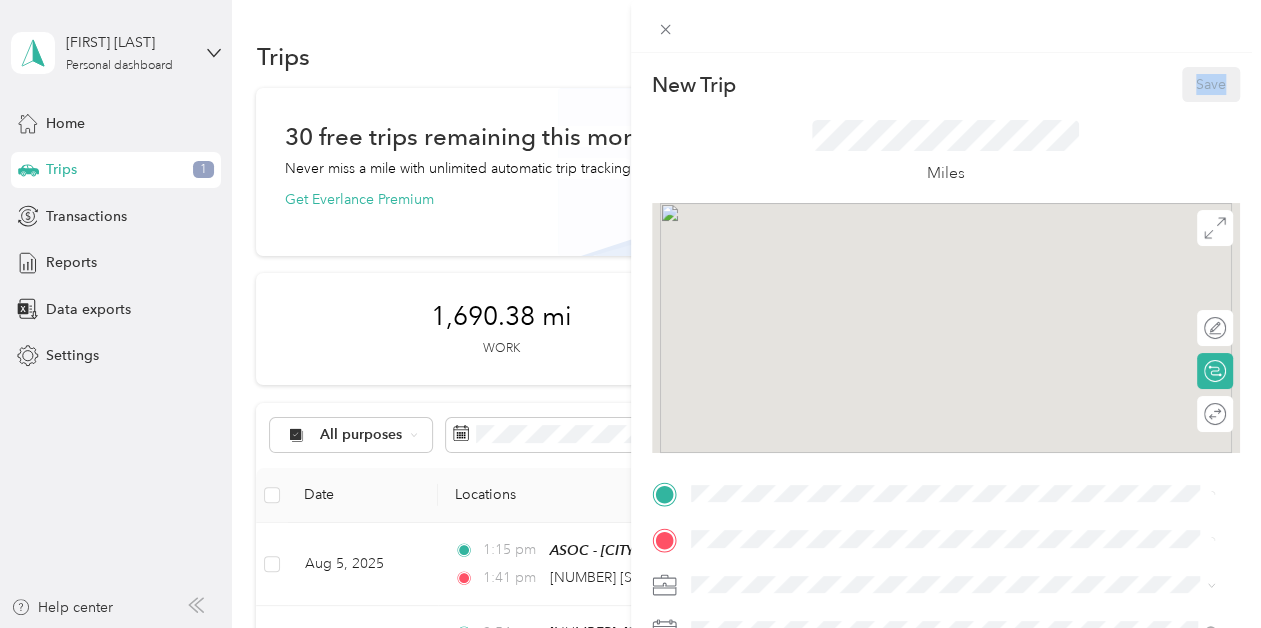 click on "New Trip Save This trip cannot be edited because it is either under review, approved, or paid. Contact your Team Manager to edit it. Miles Edit route Calculate route Round trip TO Add photo" at bounding box center [946, 367] 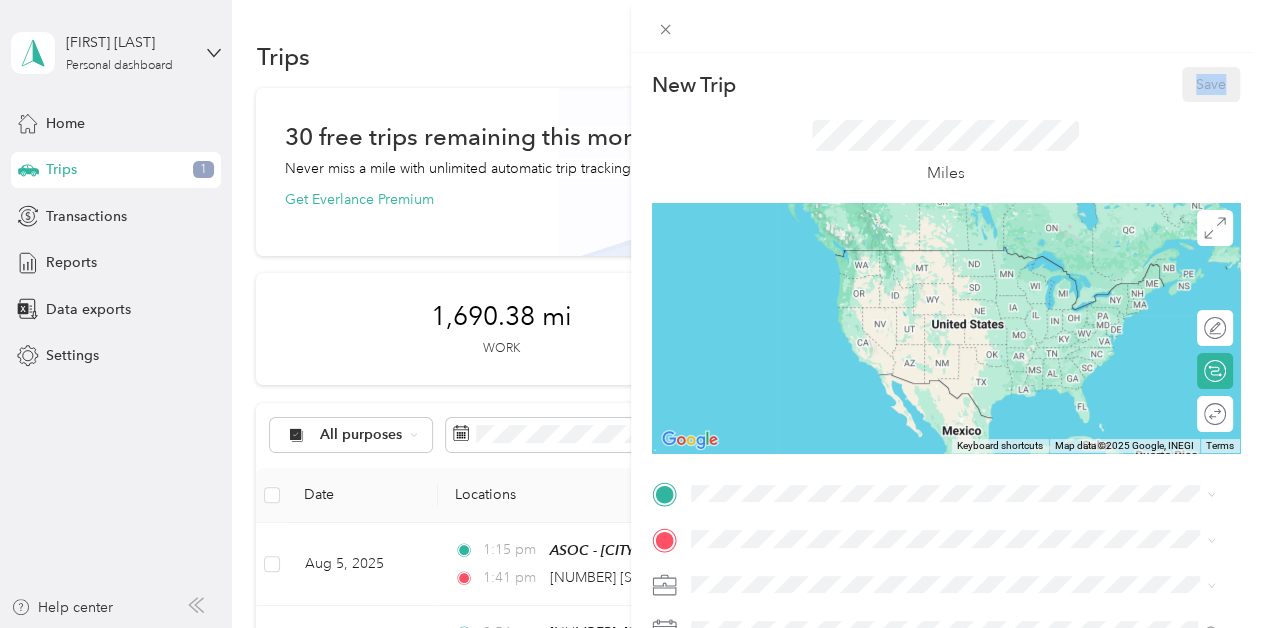 click on "New Trip Save This trip cannot be edited because it is either under review, approved, or paid. Contact your Team Manager to edit it. Miles ← Move left → Move right ↑ Move up ↓ Move down + Zoom in - Zoom out Home Jump left by 75% End Jump right by 75% Page Up Jump up by 75% Page Down Jump down by 75% Keyboard shortcuts Map Data Map data ©2025 Google, INEGI Map data ©2025 Google, INEGI 1000 km  Click to toggle between metric and imperial units Terms Report a map error Edit route Calculate route Round trip TO Add photo" at bounding box center (946, 367) 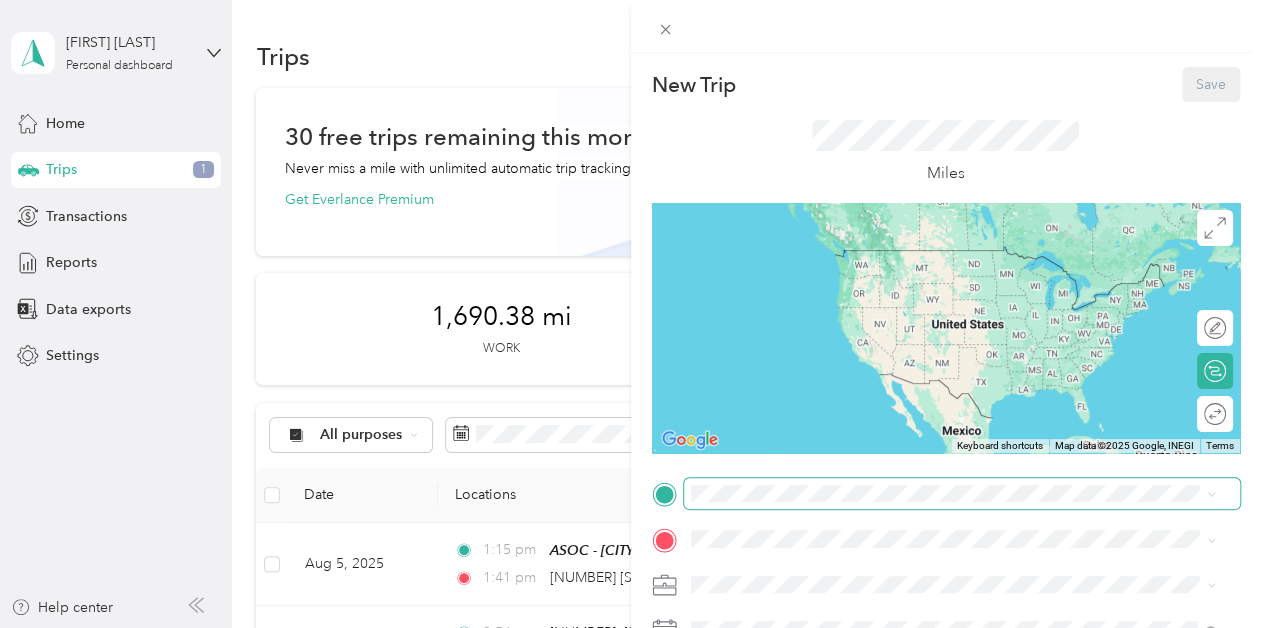 click at bounding box center [962, 494] 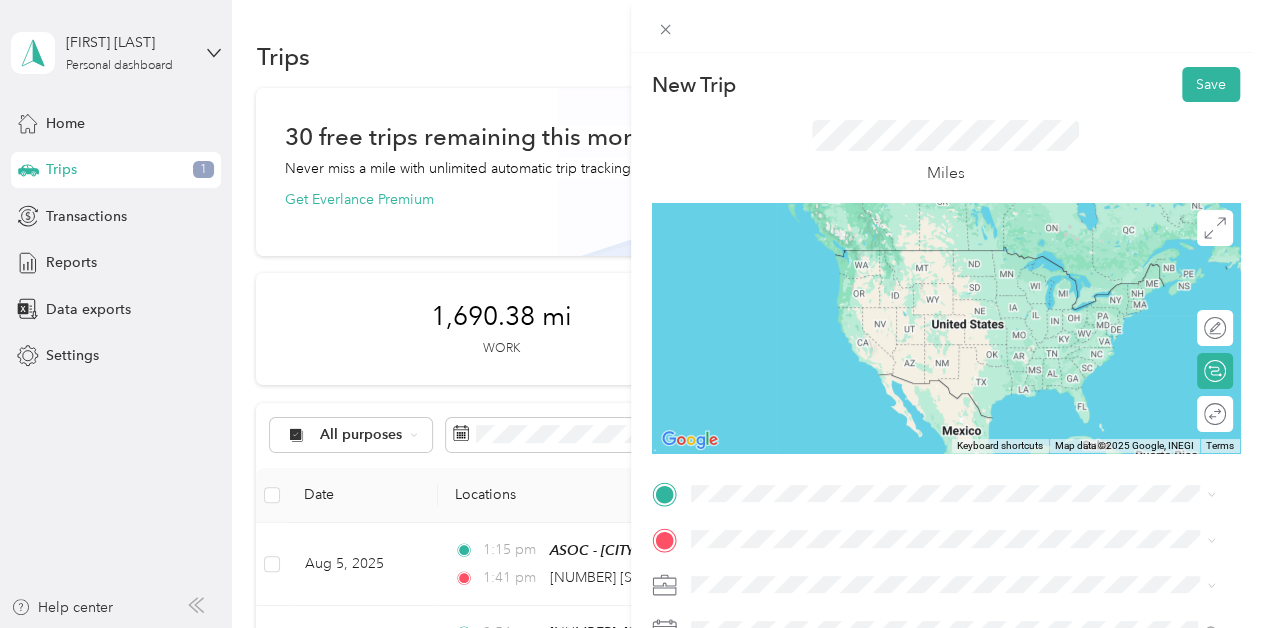click on "[NUMBER] [STREET]
[CITY], [STATE] [POSTAL_CODE], [COUNTRY]" at bounding box center [872, 254] 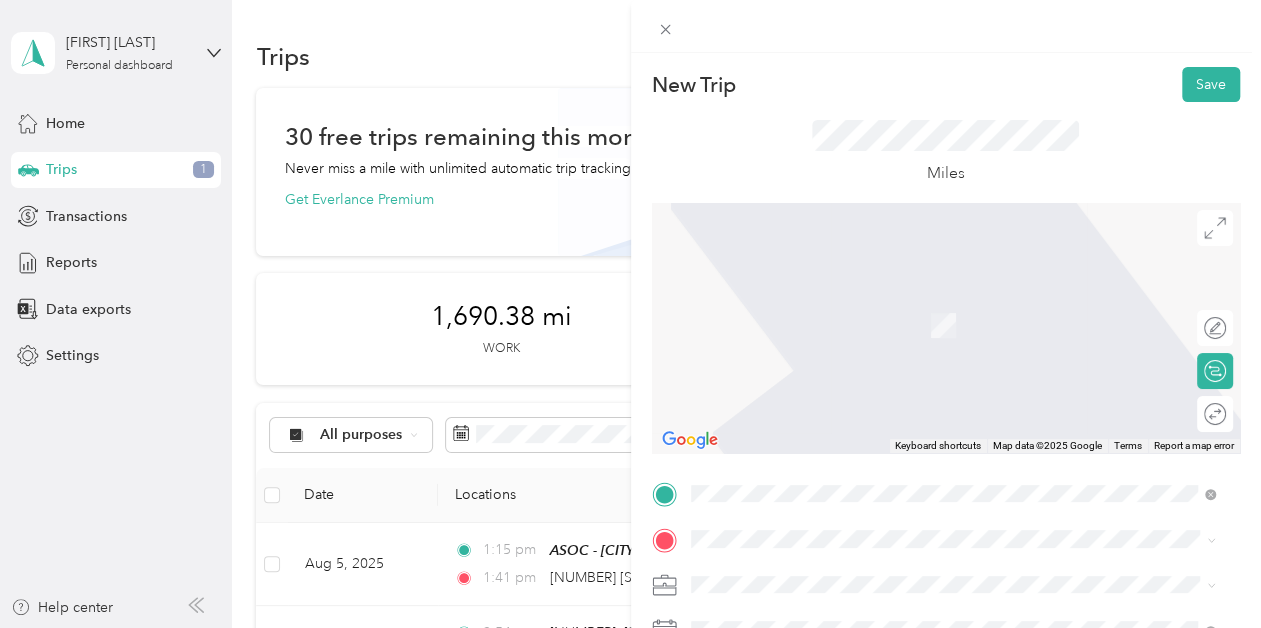 click on "New Trip Save This trip cannot be edited because it is either under review, approved, or paid. Contact your Team Manager to edit it. Miles ← Move left → Move right ↑ Move up ↓ Move down + Zoom in - Zoom out Home Jump left by 75% End Jump right by 75% Page Up Jump up by 75% Page Down Jump down by 75% Keyboard shortcuts Map Data Map data ©2025 Google Map data ©2025 Google 2 m  Click to toggle between metric and imperial units Terms Report a map error Edit route Calculate route Round trip TO Add photo" at bounding box center (946, 514) 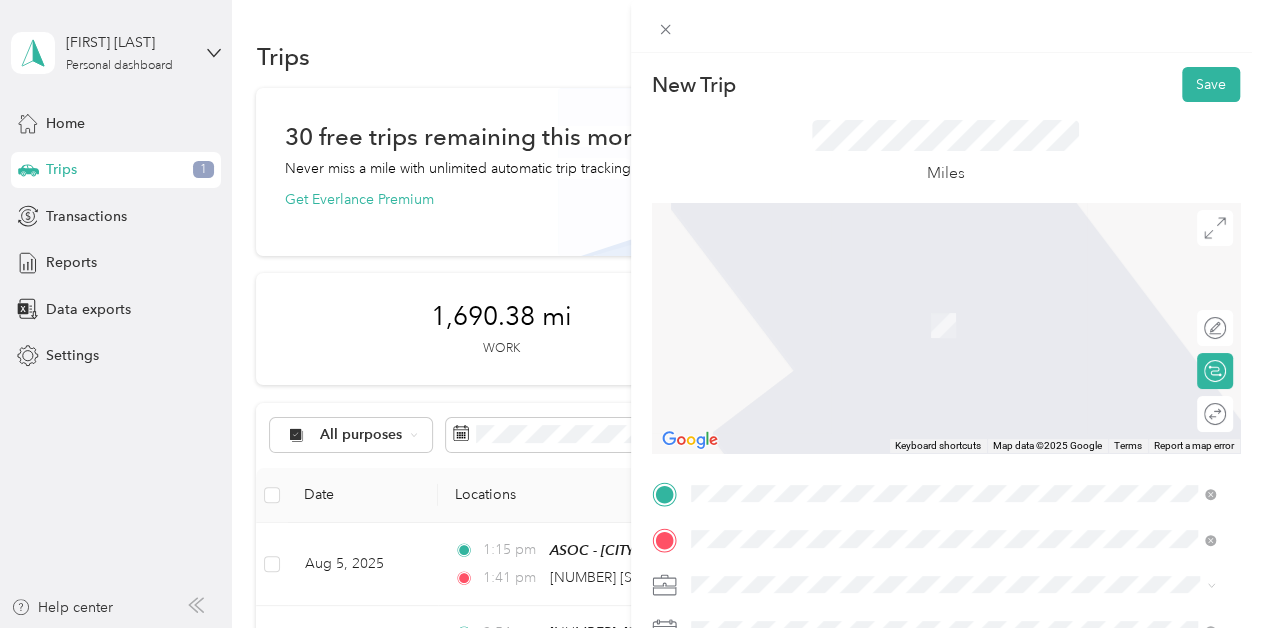 click on "[GENERAL_TERM] [STREET]
[CITY], [STATE] [POSTAL_CODE], [COUNTRY]" at bounding box center (953, 304) 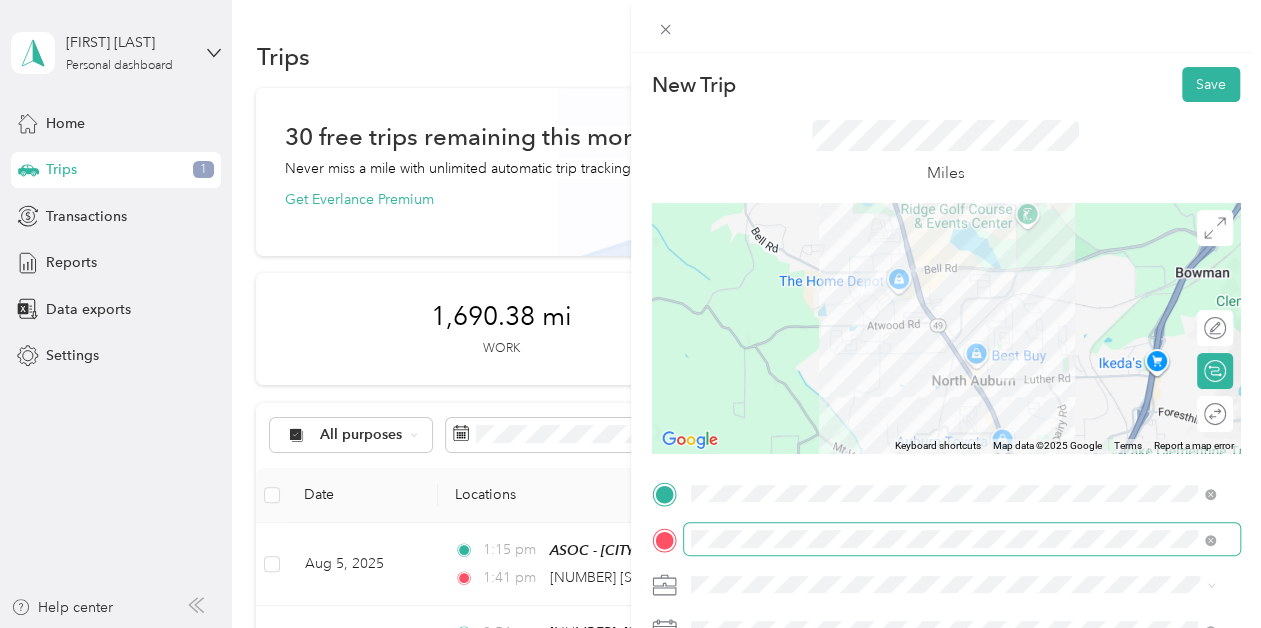 click at bounding box center (962, 539) 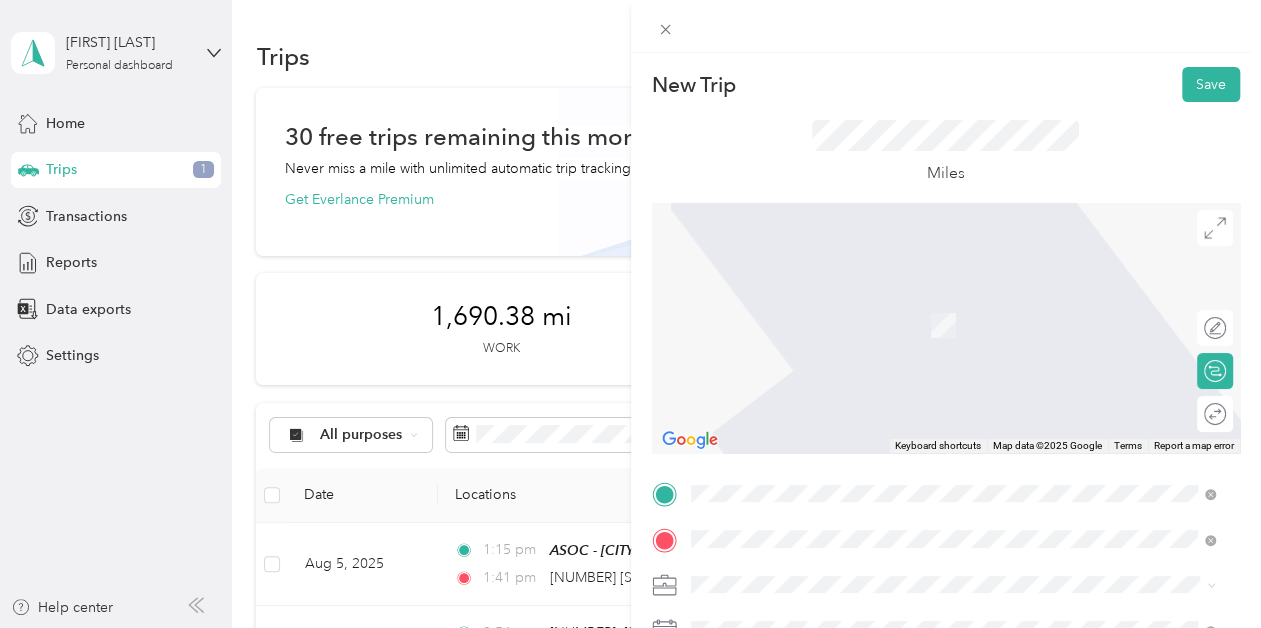 click on "New Trip Save This trip cannot be edited because it is either under review, approved, or paid. Contact your Team Manager to edit it. Miles ← Move left → Move right ↑ Move up ↓ Move down + Zoom in - Zoom out Home Jump left by 75% End Jump right by 75% Page Up Jump up by 75% Page Down Jump down by 75% Keyboard shortcuts Map Data Map data ©2025 Google Map data ©2025 Google 2 m  Click to toggle between metric and imperial units Terms Report a map error Edit route Calculate route Round trip TO Add photo" at bounding box center (946, 514) 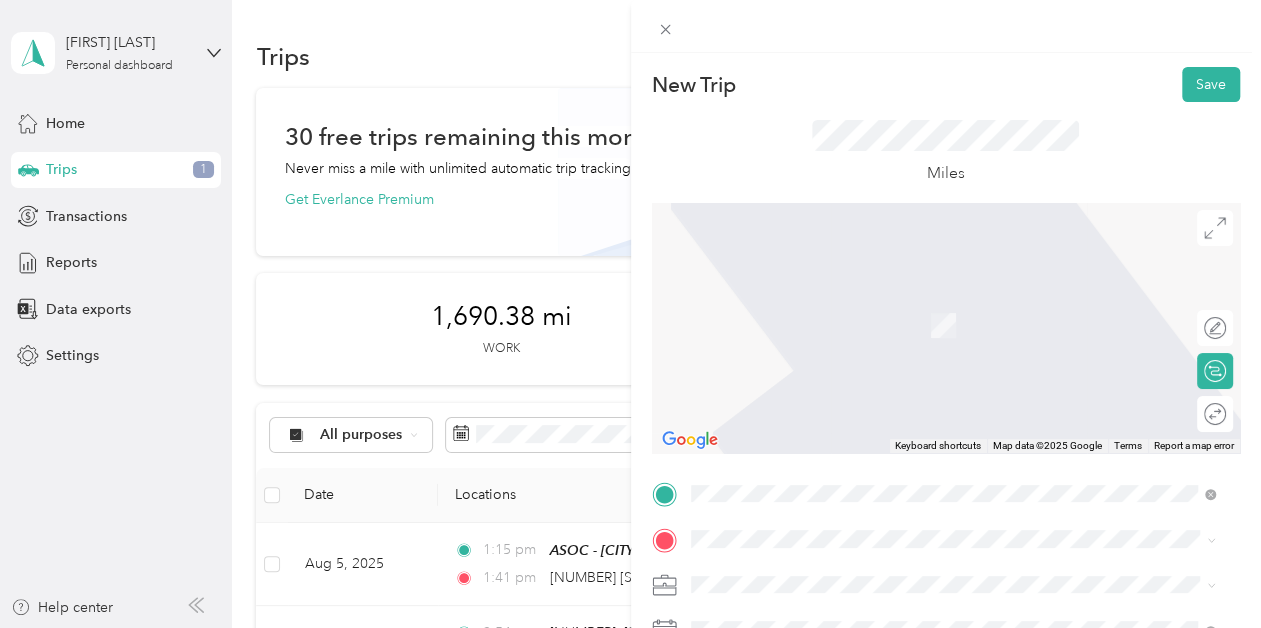 scroll, scrollTop: 422, scrollLeft: 0, axis: vertical 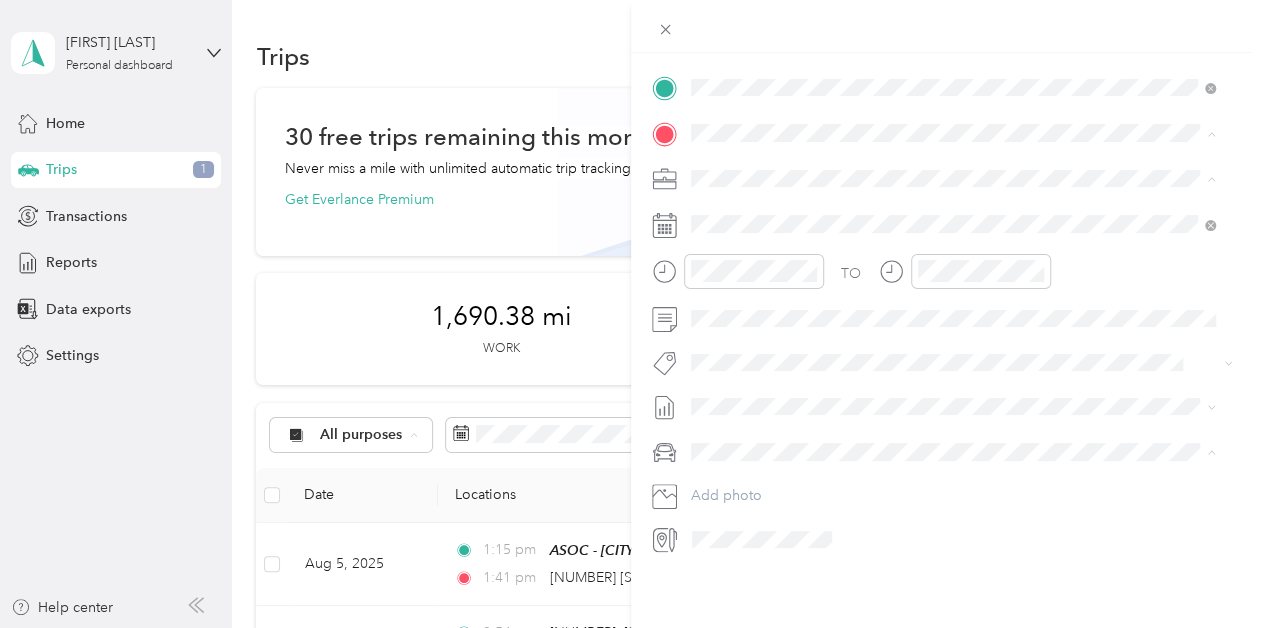click on "New Trip Save This trip cannot be edited because it is either under review, approved, or paid. Contact your Team Manager to edit it. Miles ← Move left → Move right ↑ Move up ↓ Move down + Zoom in - Zoom out Home Jump left by 75% End Jump right by 75% Page Up Jump up by 75% Page Down Jump down by 75% Keyboard shortcuts Map Data Map data ©2025 Google Map data ©2025 Google 2 m  Click to toggle between metric and imperial units Terms Report a map error Edit route Calculate route Round trip TO Add photo" at bounding box center (946, 108) 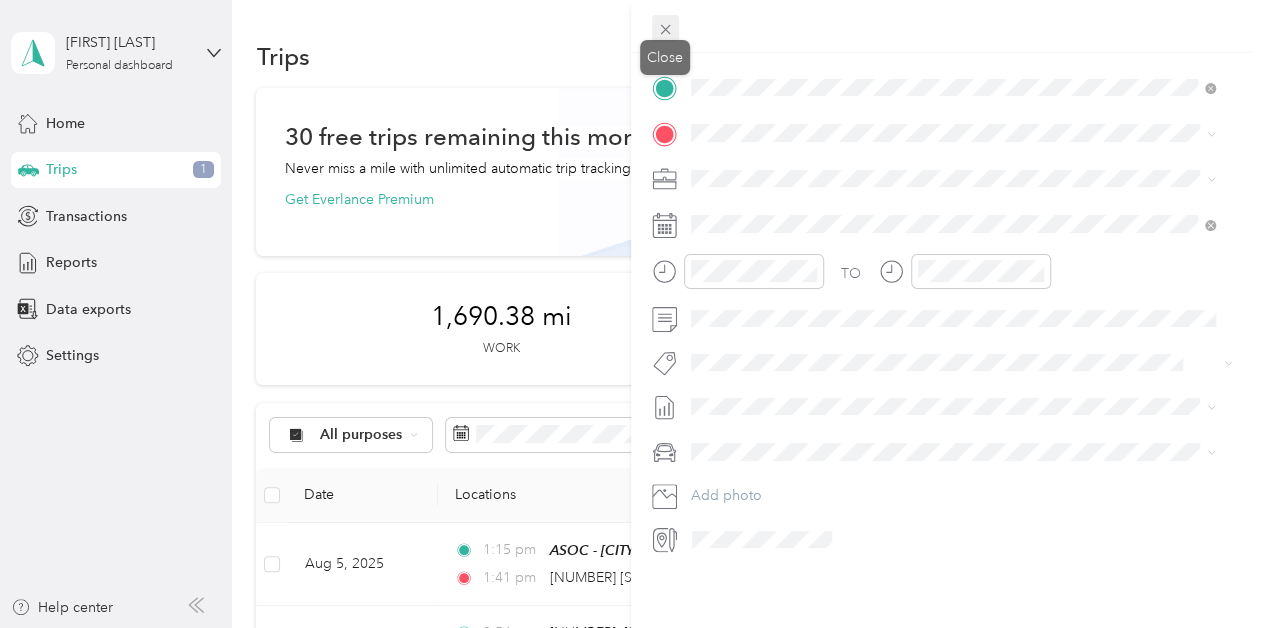 click 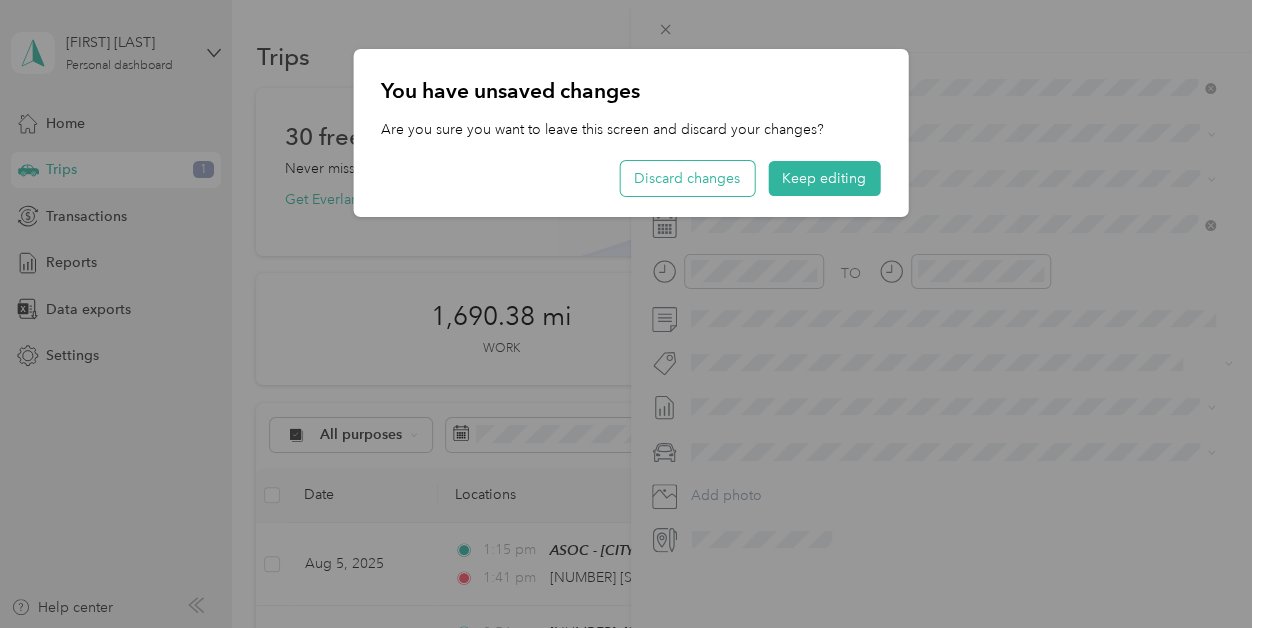 click on "Discard changes" at bounding box center (687, 178) 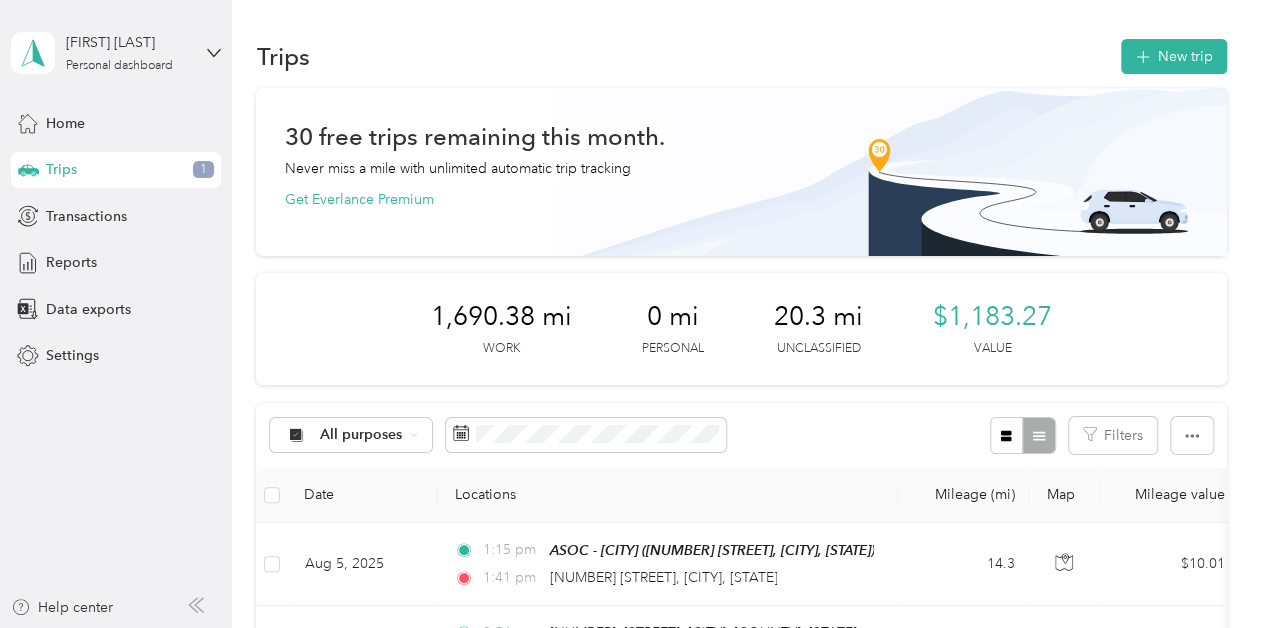 scroll, scrollTop: 549, scrollLeft: 0, axis: vertical 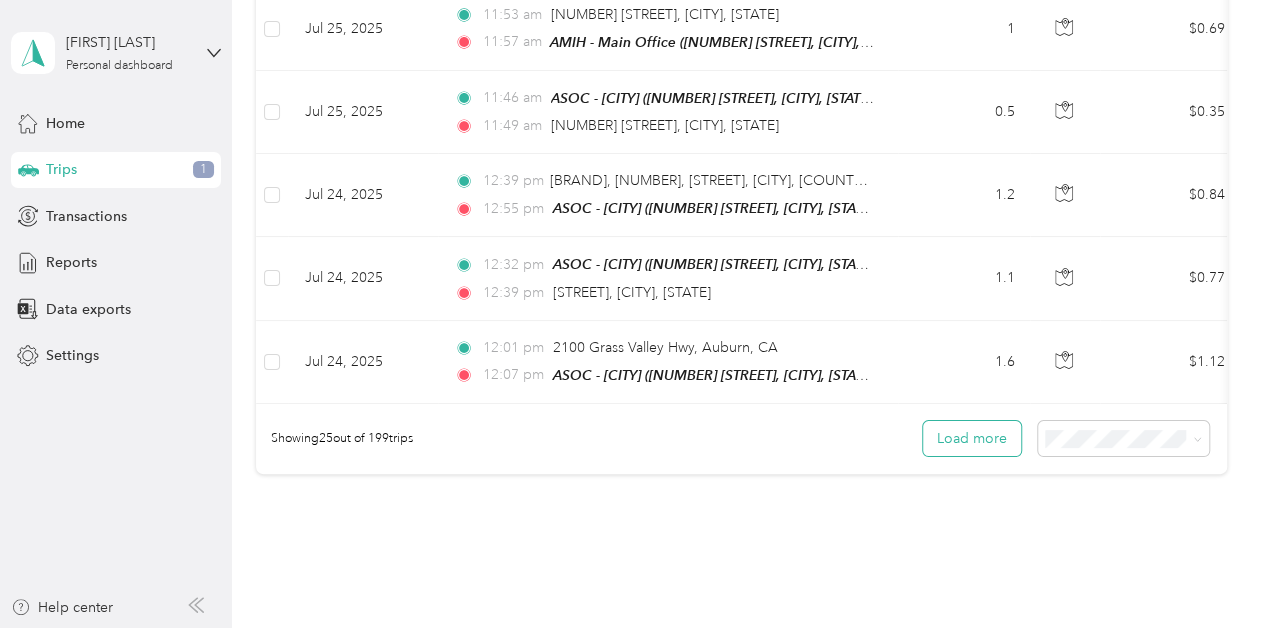 click on "Load more" at bounding box center [972, 438] 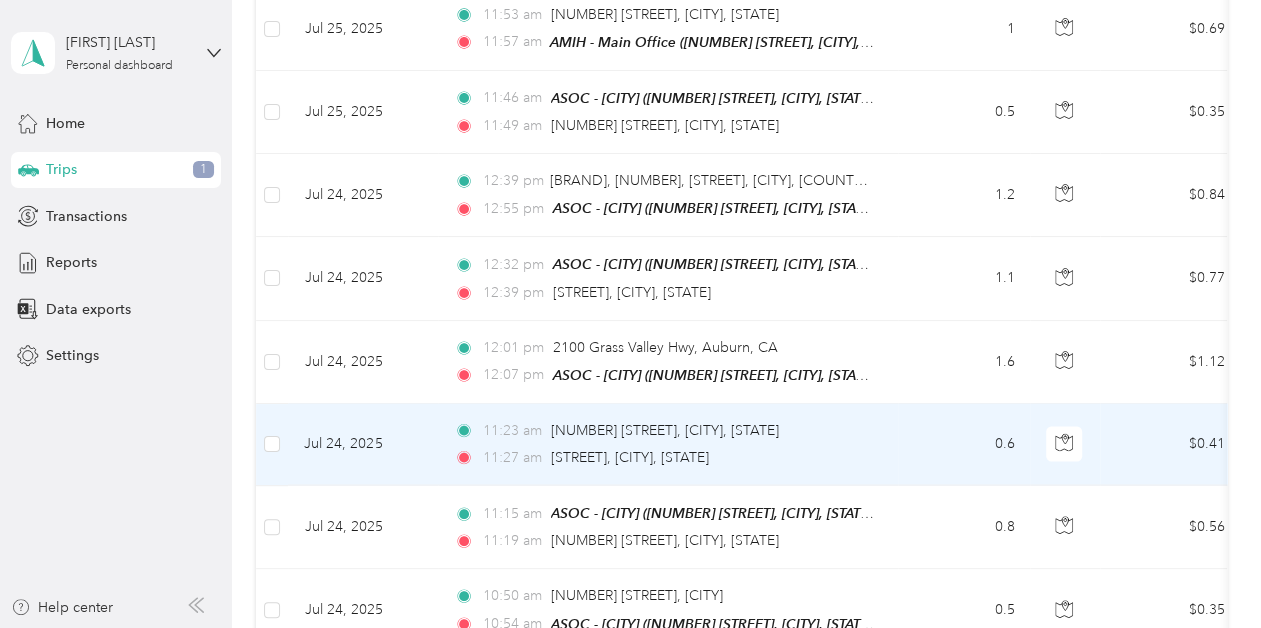 click on "$0.41" at bounding box center [1170, 445] 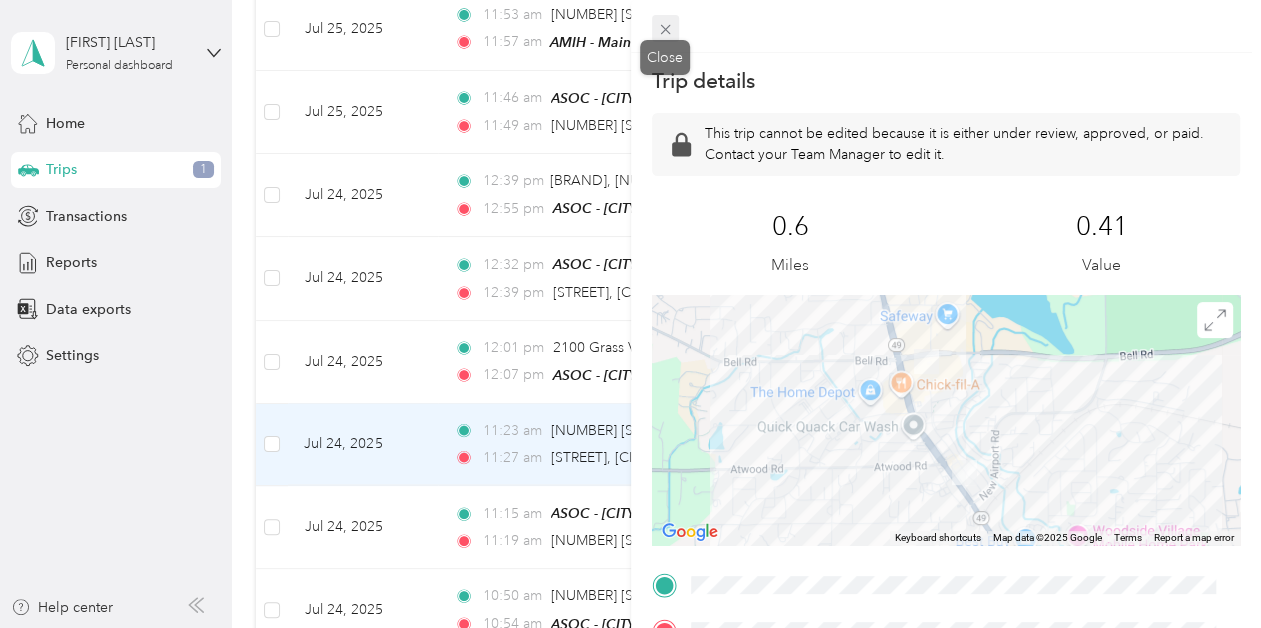 click 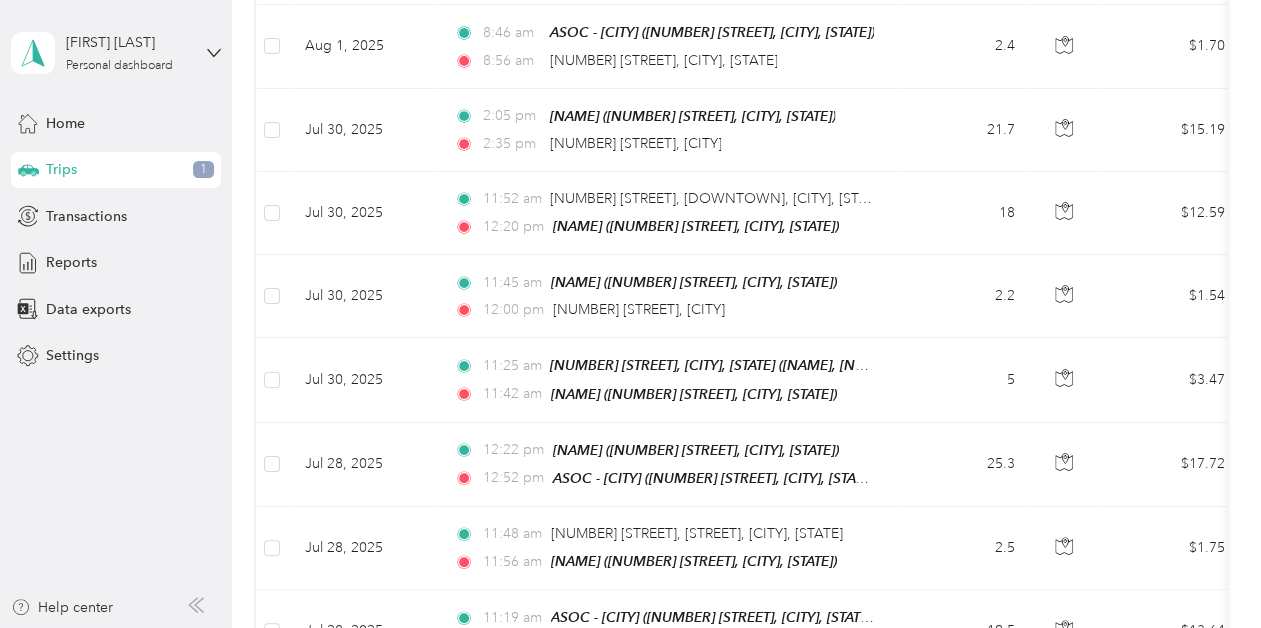 scroll, scrollTop: 549, scrollLeft: 0, axis: vertical 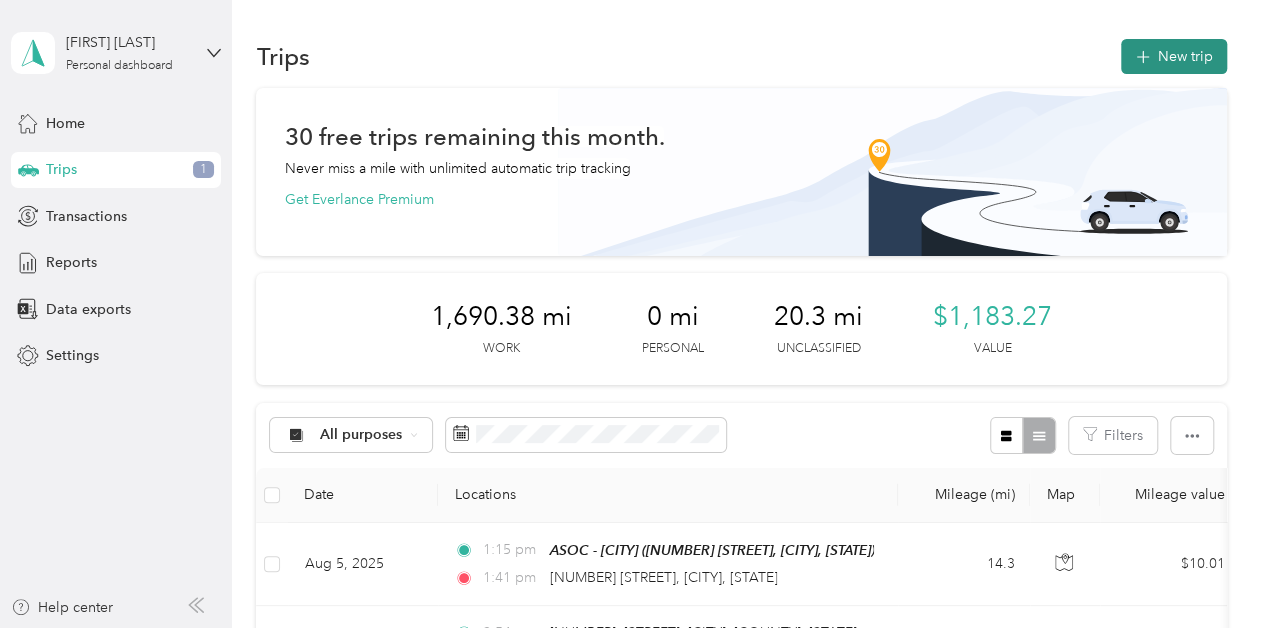 click 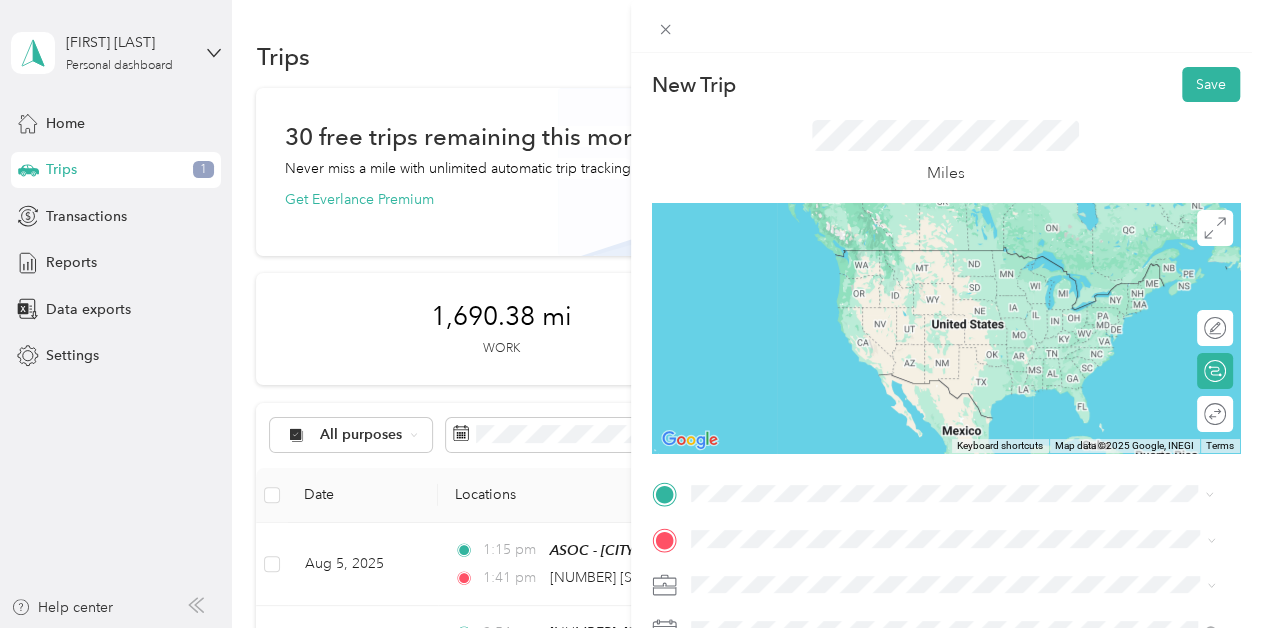 click on "TEAM ASOC - [CITY]" at bounding box center [941, 260] 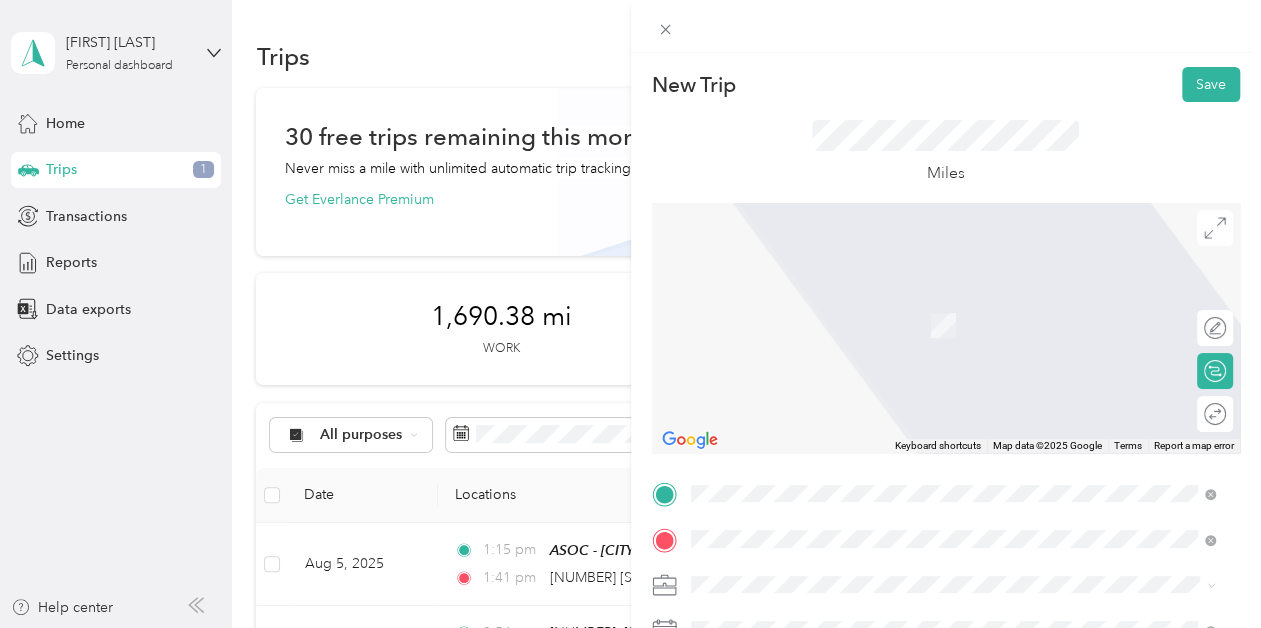 click on "[NUMBER] [STREET]
[CITY], [STATE] [POSTAL_CODE], [COUNTRY]" at bounding box center (872, 304) 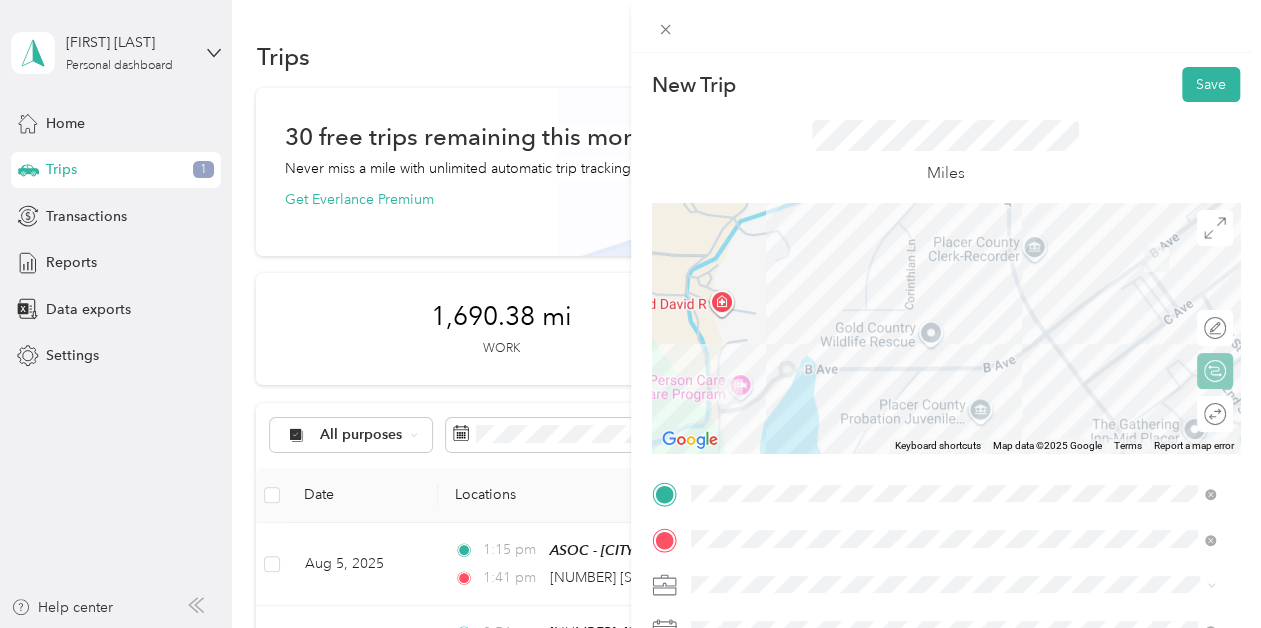 scroll, scrollTop: 422, scrollLeft: 0, axis: vertical 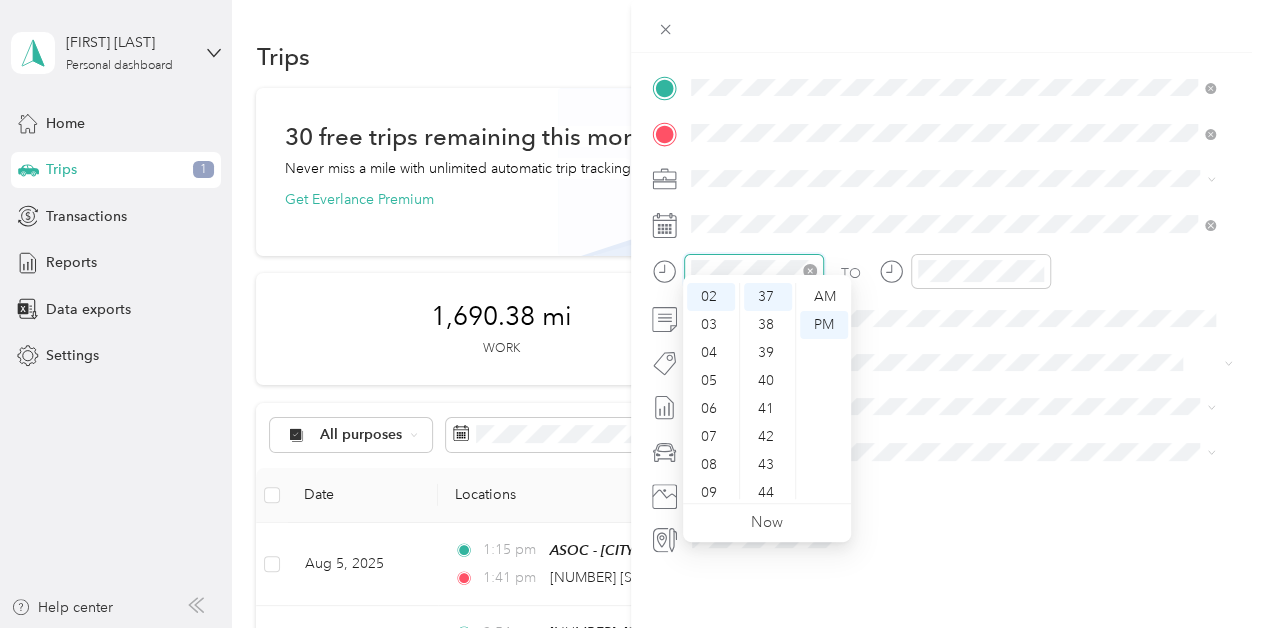 click at bounding box center (754, 271) 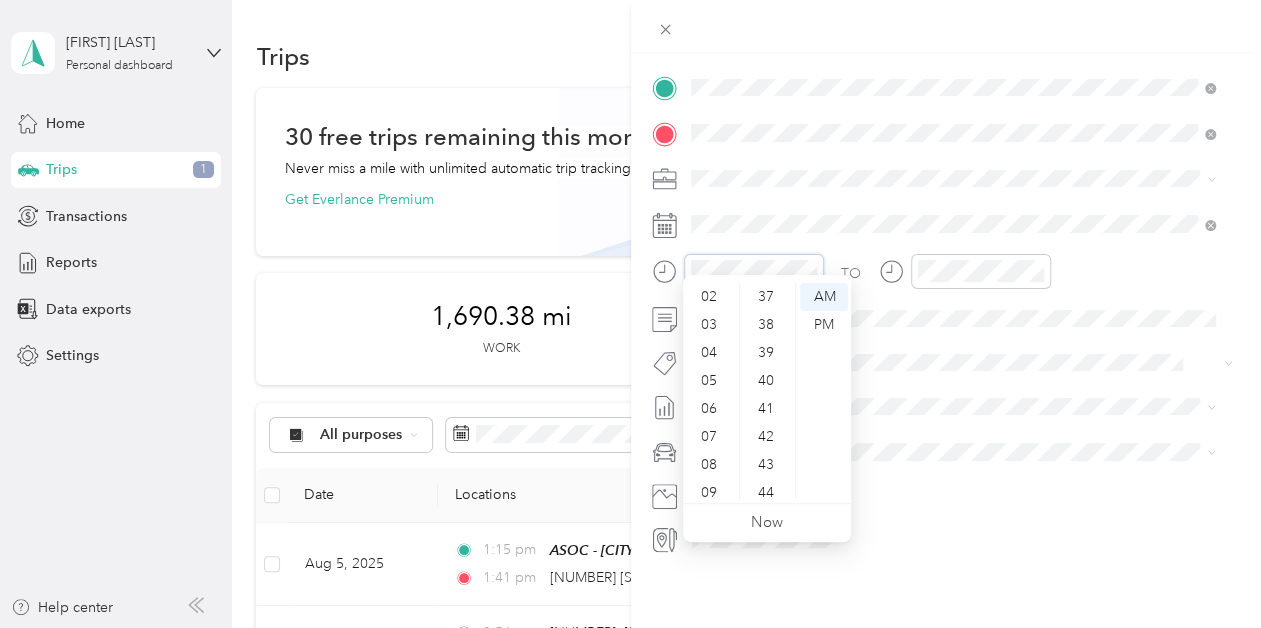 scroll, scrollTop: 120, scrollLeft: 0, axis: vertical 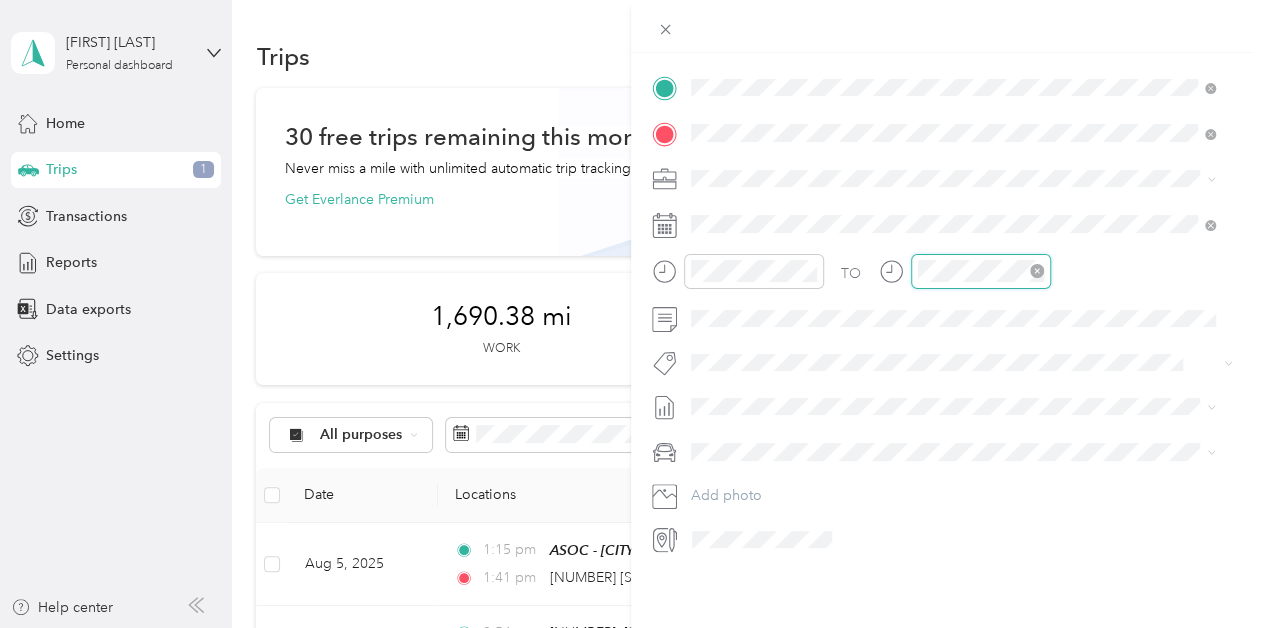 click at bounding box center (981, 271) 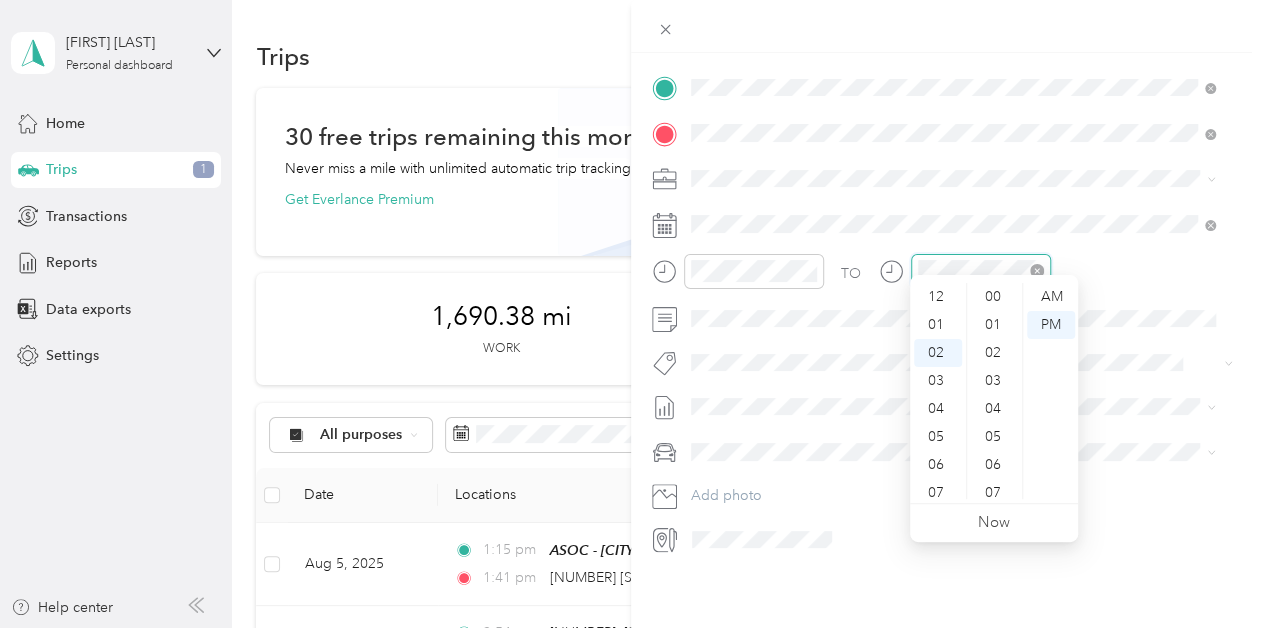 scroll, scrollTop: 1036, scrollLeft: 0, axis: vertical 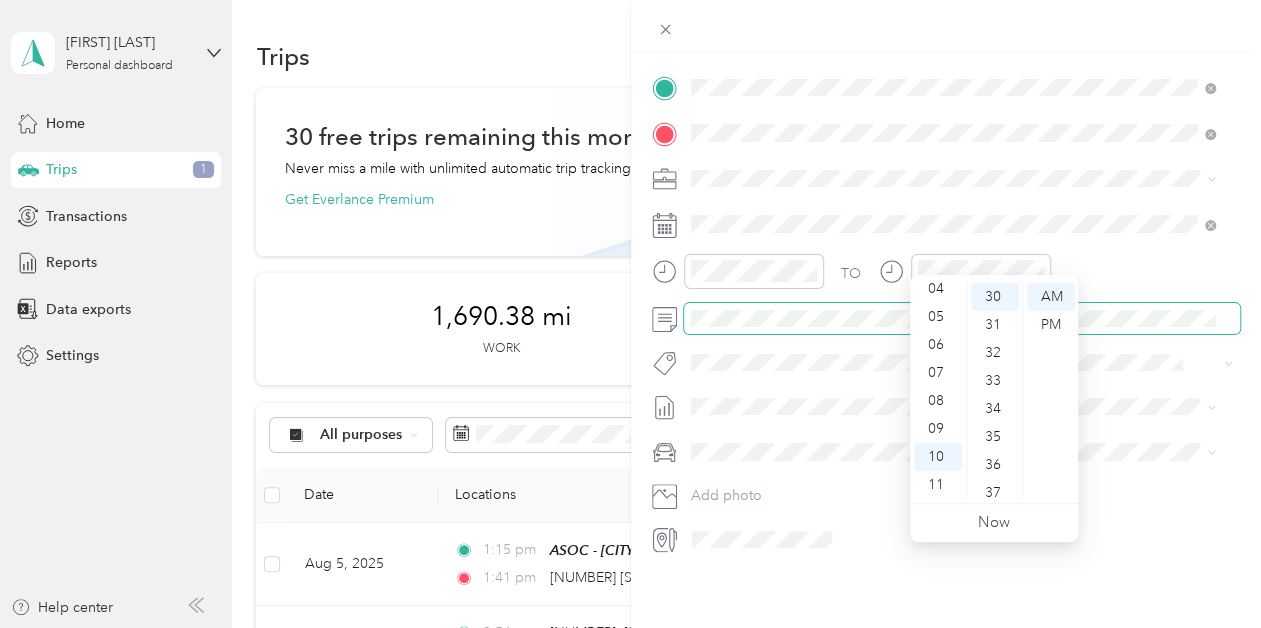 click at bounding box center [962, 319] 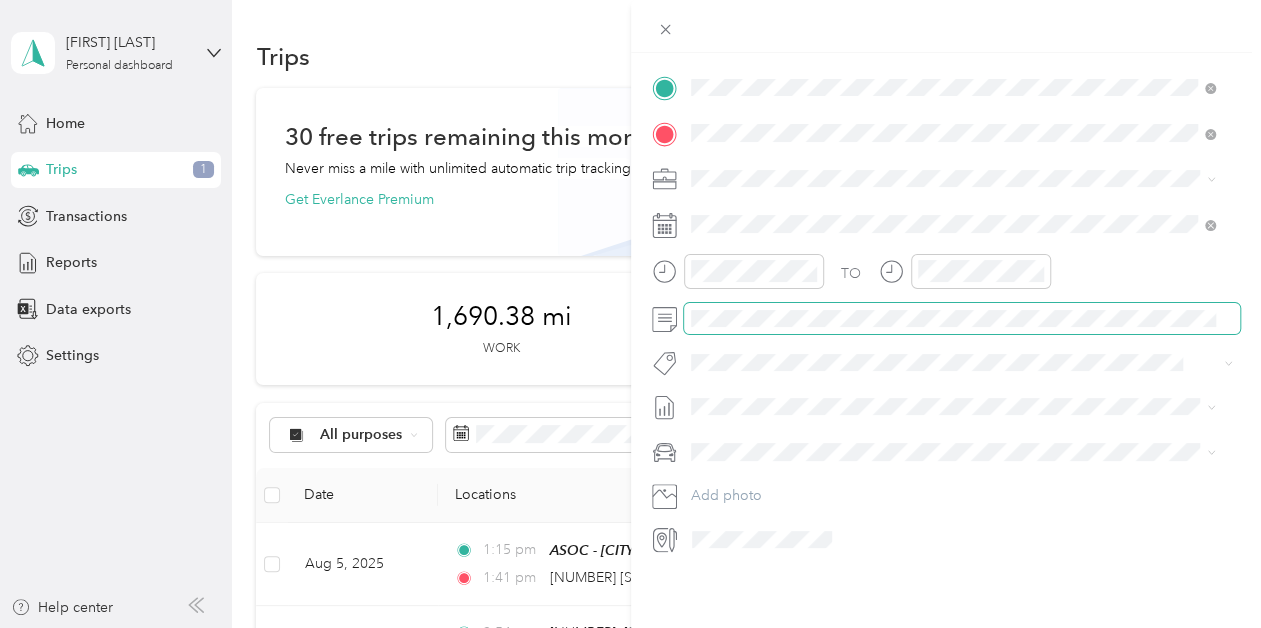 click at bounding box center [962, 319] 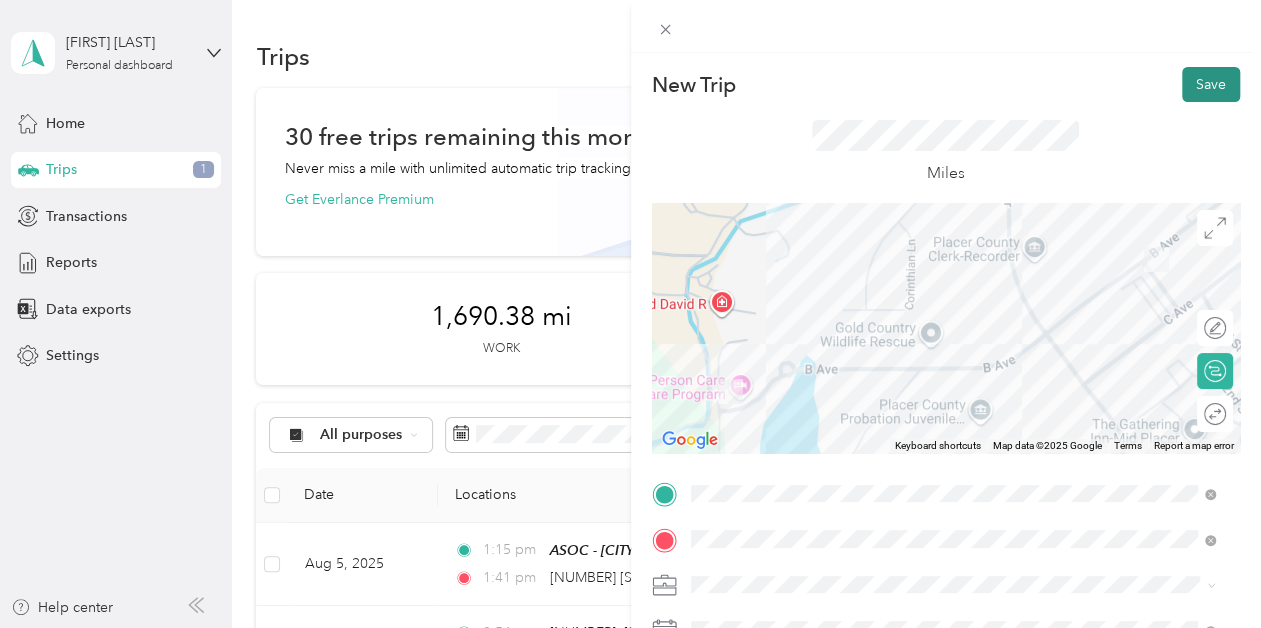 click on "Save" at bounding box center (1211, 84) 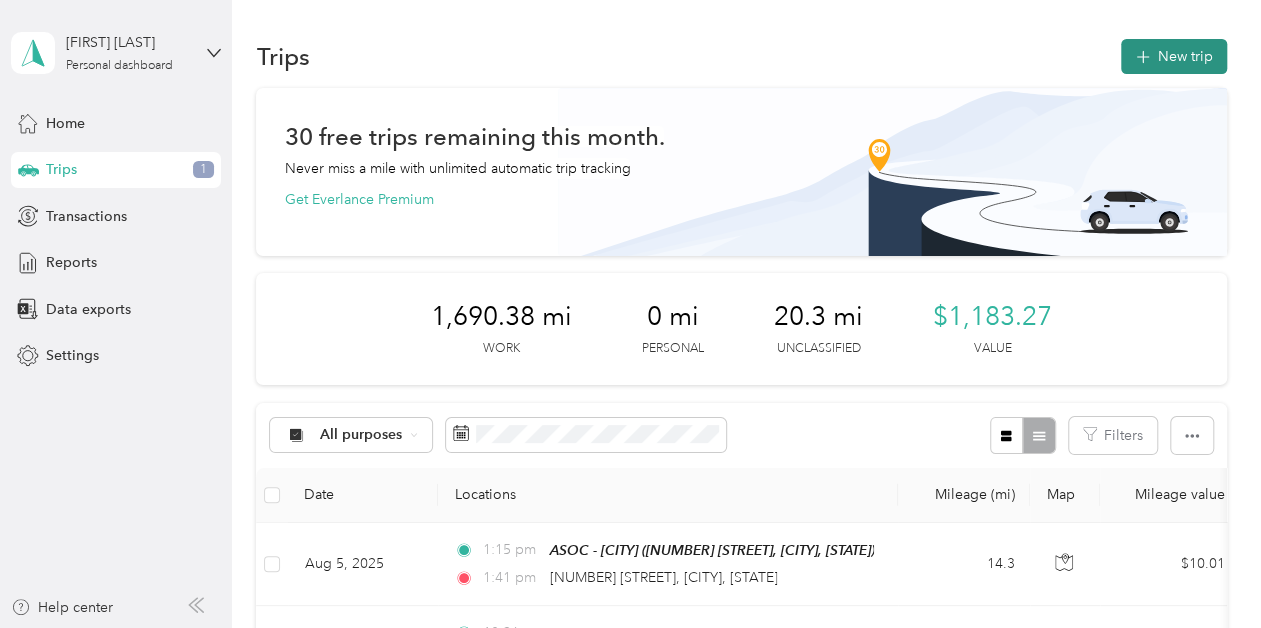 click on "New trip" at bounding box center [1174, 56] 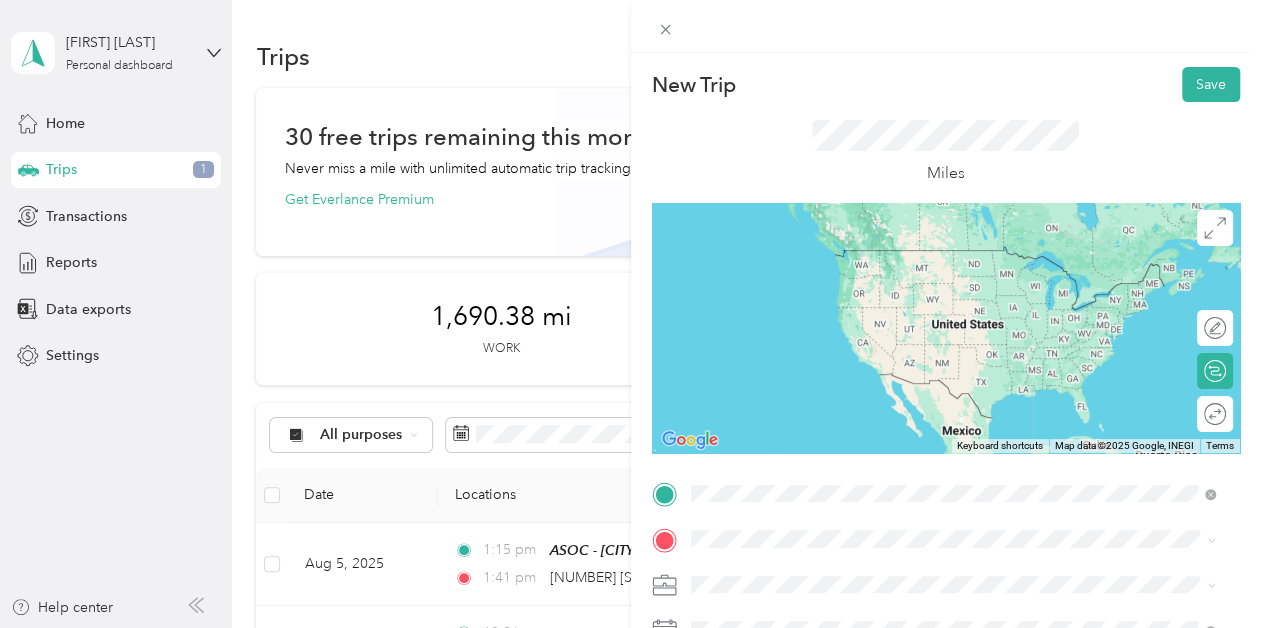 click on "[NUMBER] [STREET]
[CITY], [STATE] [POSTAL_CODE], [COUNTRY]" at bounding box center (872, 258) 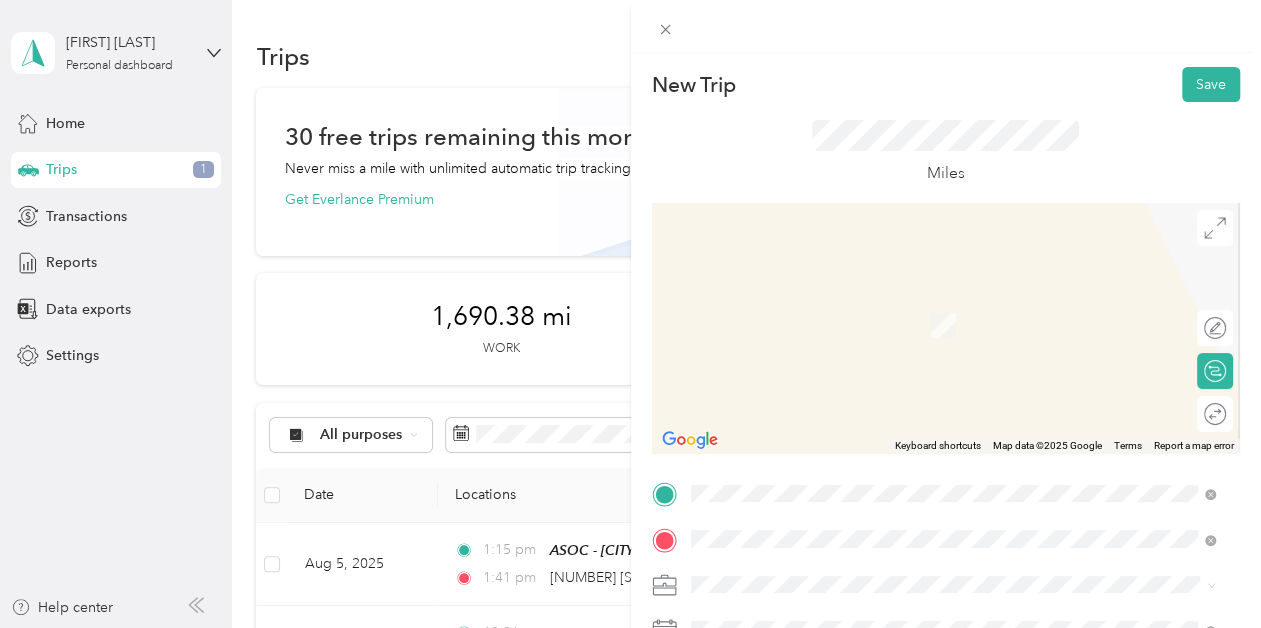 click on "TEAM ASOC - [CITY] [NUMBER] [STREET], [POSTAL_CODE], [CITY], [STATE], [COUNTRY]" at bounding box center [941, 318] 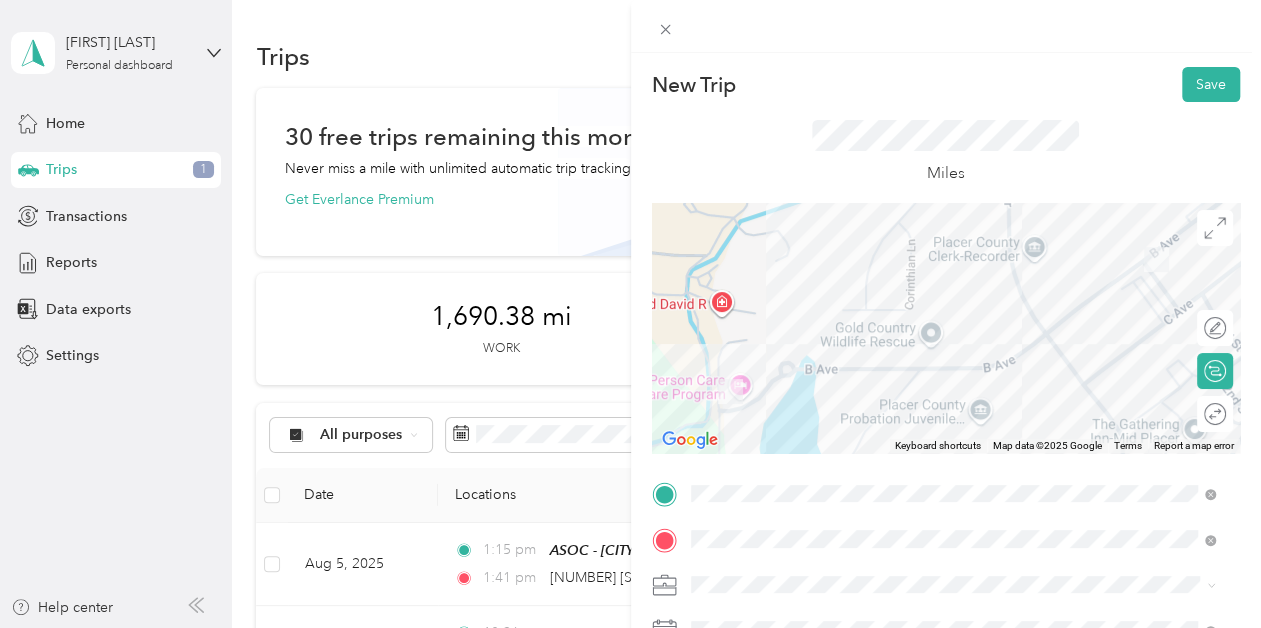 scroll, scrollTop: 422, scrollLeft: 0, axis: vertical 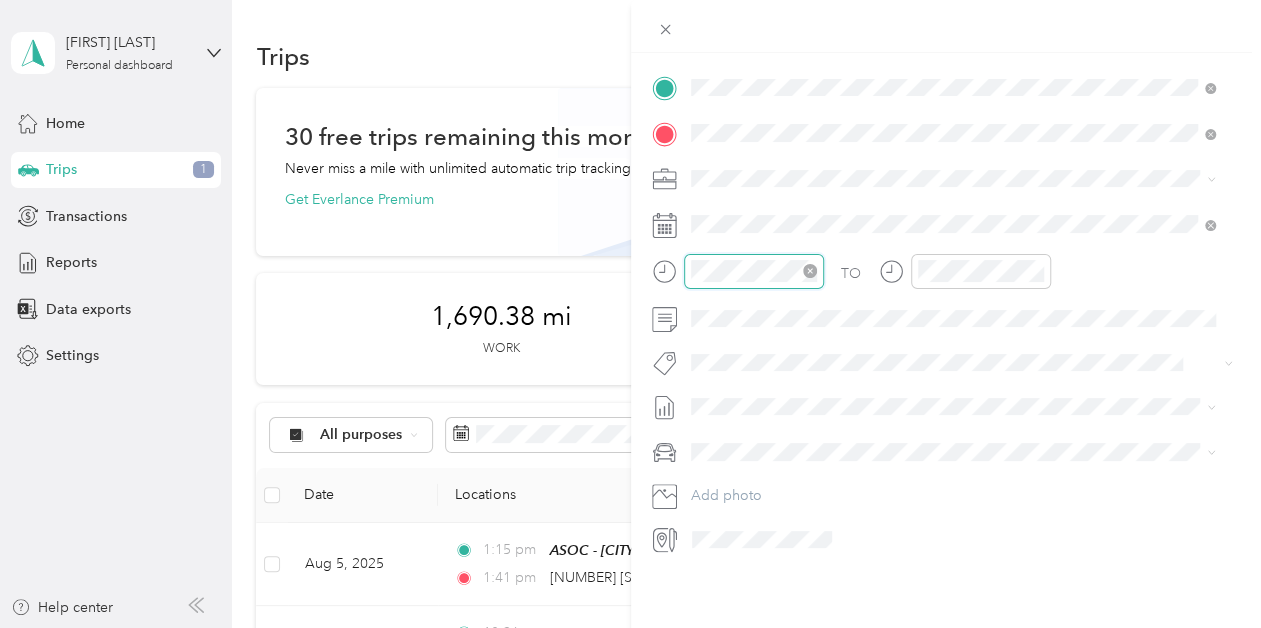 click at bounding box center (754, 271) 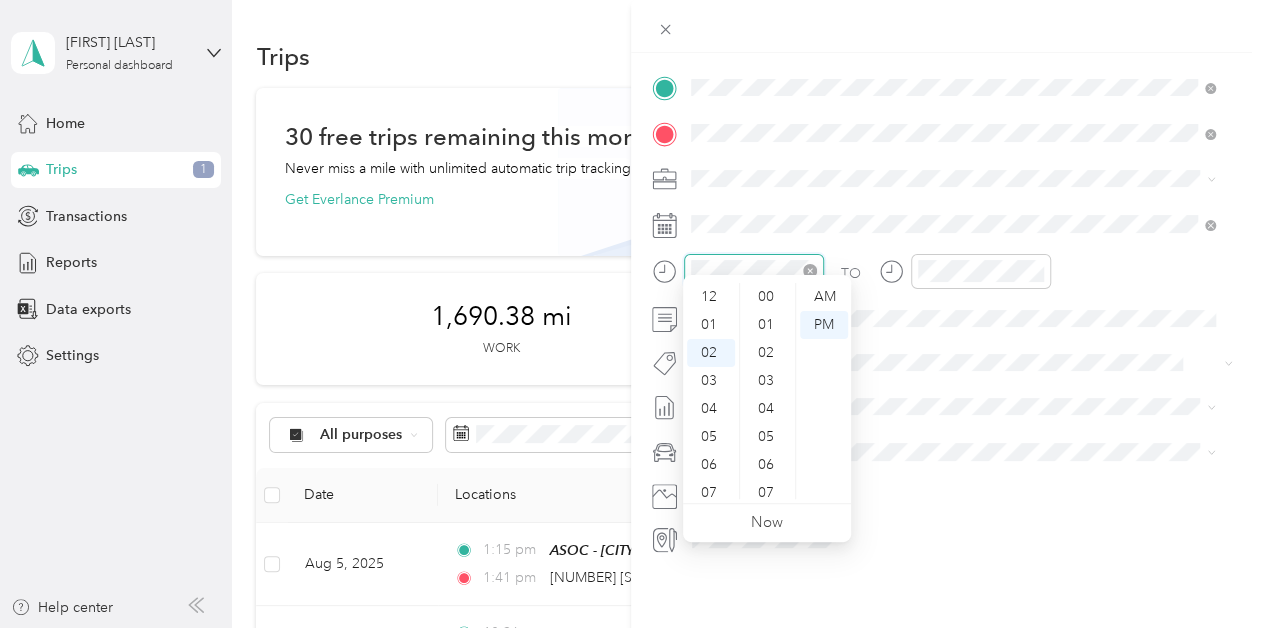 scroll, scrollTop: 56, scrollLeft: 0, axis: vertical 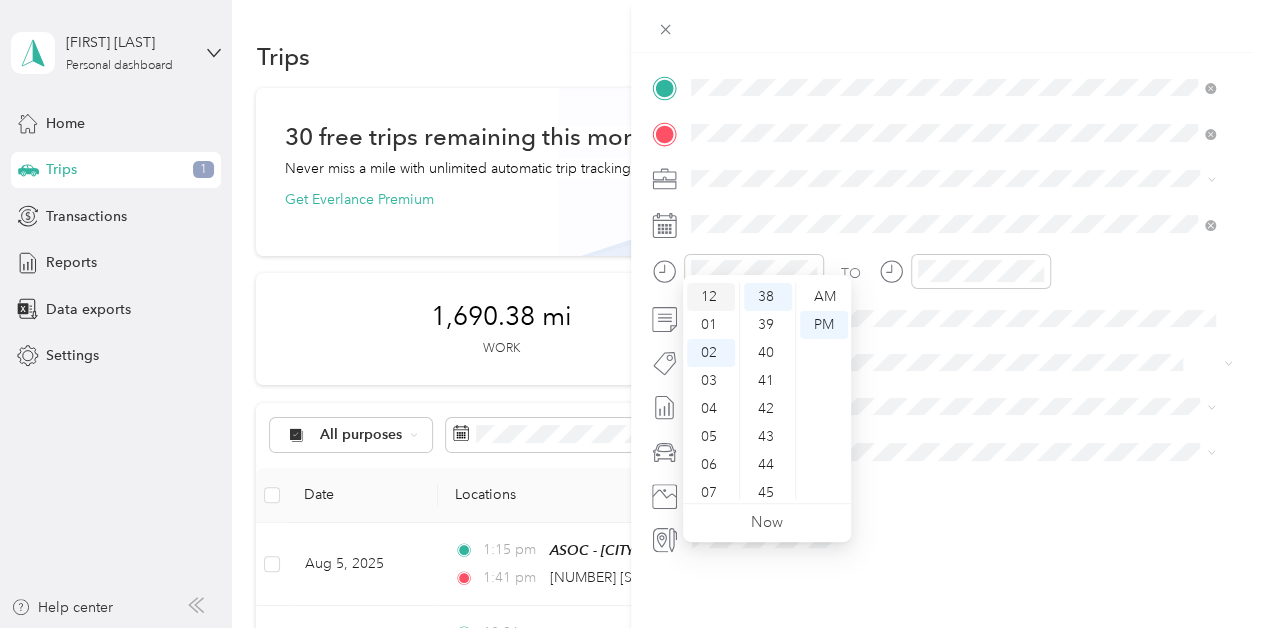 click on "12" at bounding box center [711, 297] 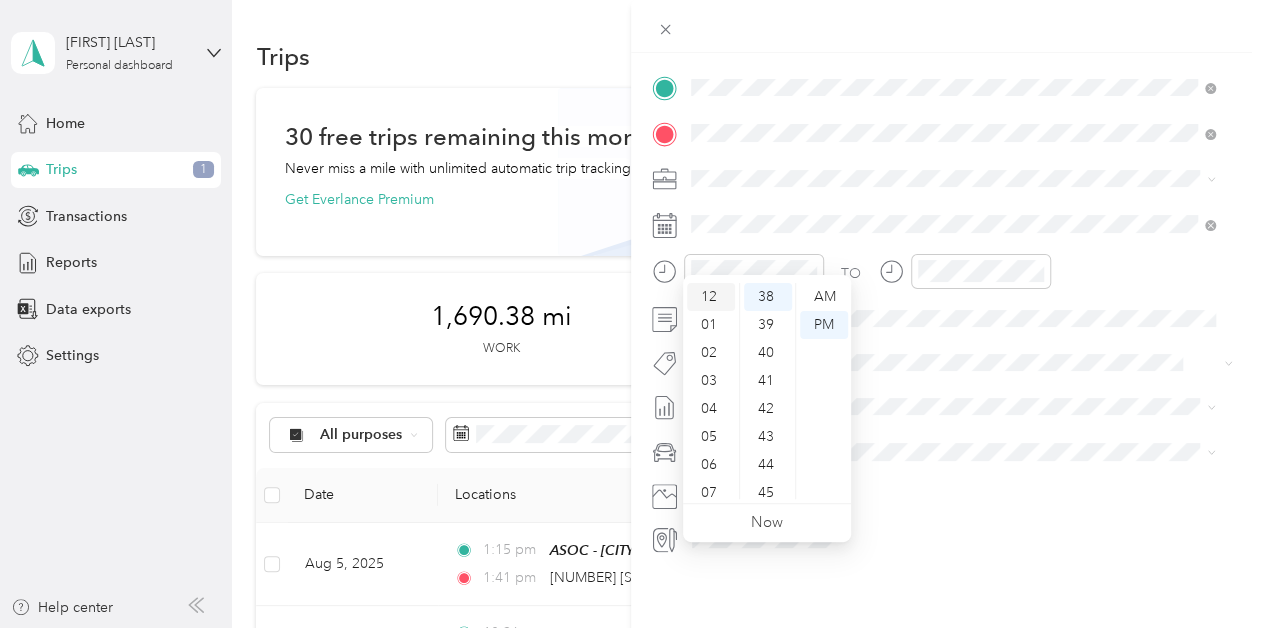 click on "12" at bounding box center [711, 297] 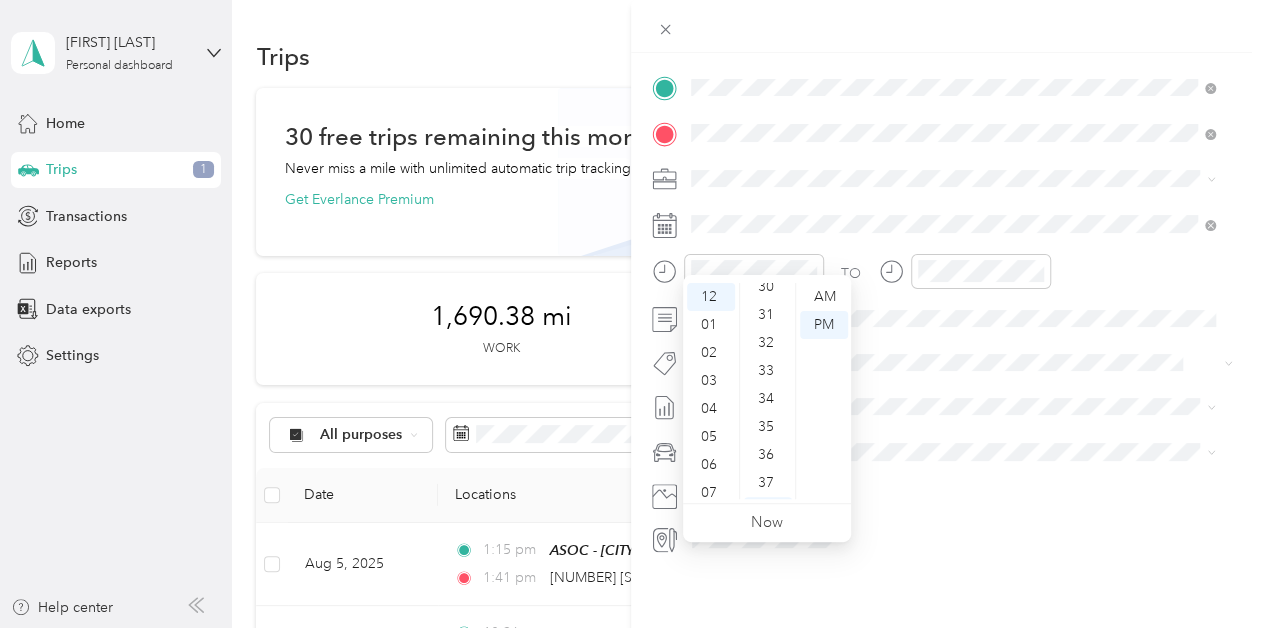 scroll, scrollTop: 770, scrollLeft: 0, axis: vertical 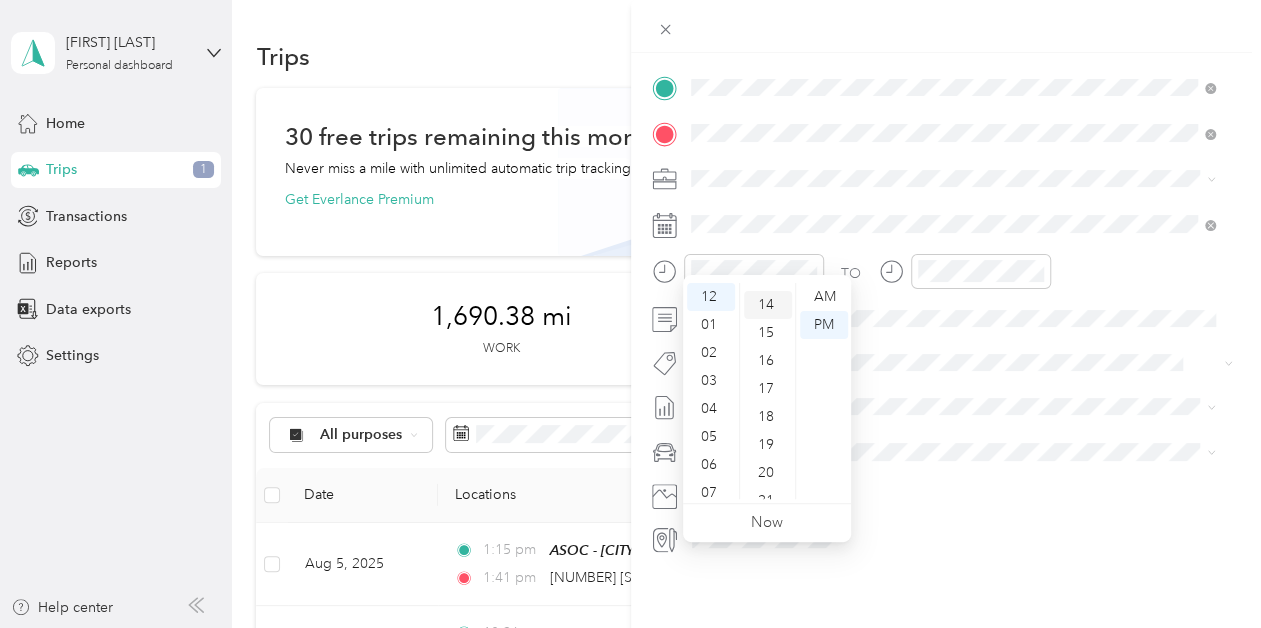 click on "14" at bounding box center (768, 305) 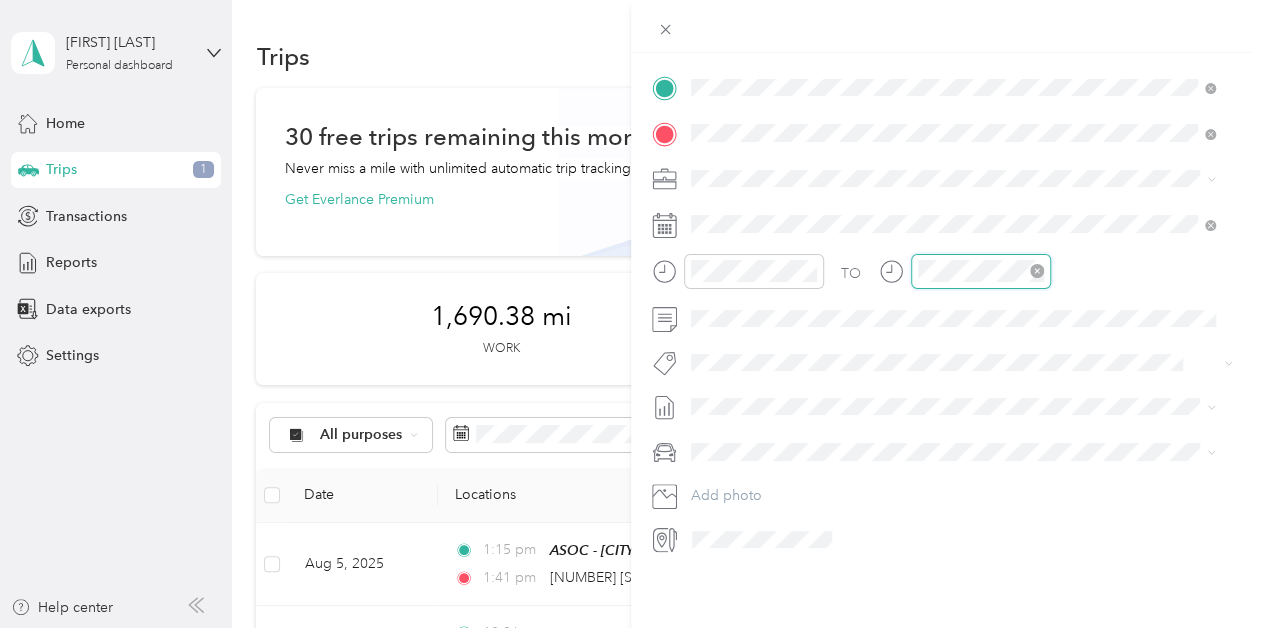 click at bounding box center (981, 271) 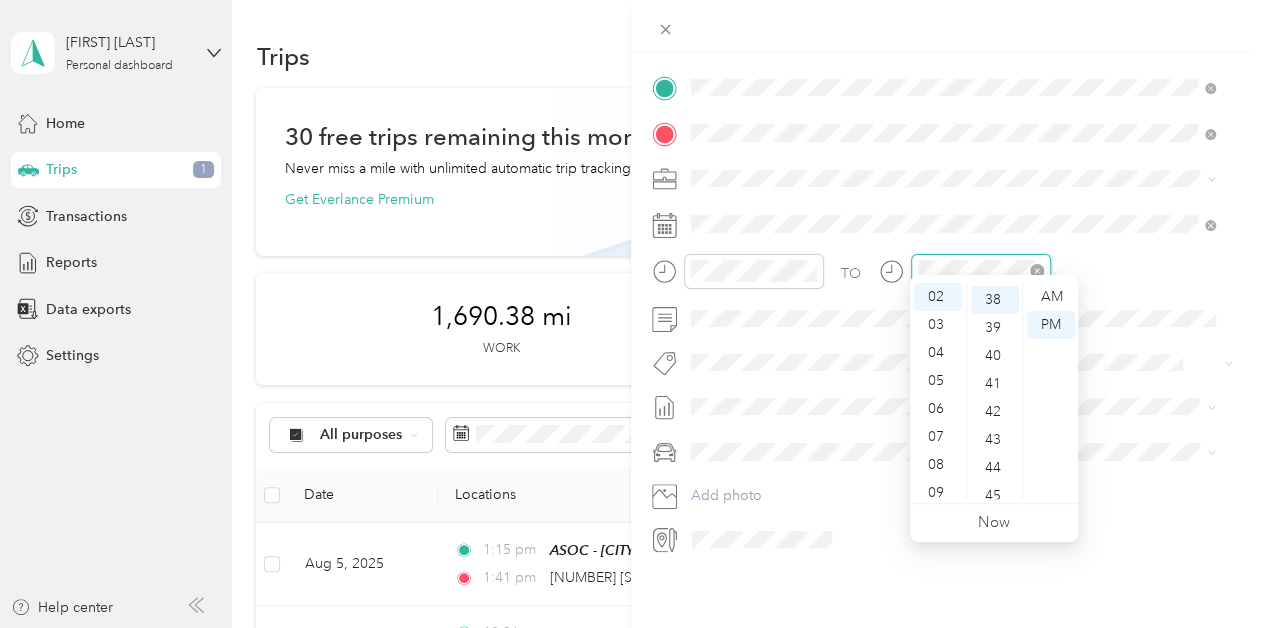 scroll, scrollTop: 1064, scrollLeft: 0, axis: vertical 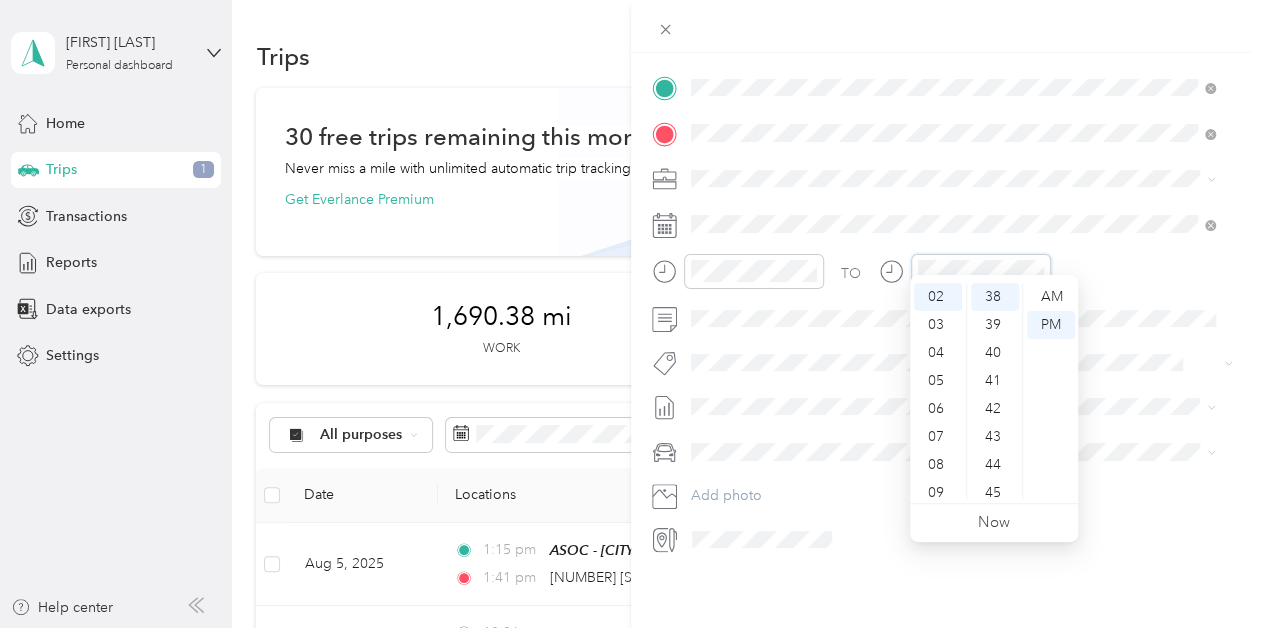 click on "ASOC - [CITY] ([NUMBER] [STREET], [CITY], [STATE]) 1:41 pm [NUMBER] [STREET], [CITY], [STATE] 14.3 $10.01 County Requested GPS Jul 26 - Aug 8, 2025 Aug 5, 2025 10:26 am ASOC - [CITY] ([NUMBER] [STREET], [CITY], [STATE]) 10:30 am [NUMBER] [STREET], [CITY] 0.5 $0.35 County Requested Manual Jul 26 - Aug 8, 2025 Aug 4, 2025 2:54 pm [NUMBER], [STREET], [CITY], [COUNTY], [STATE], [COUNTRY], [USA] 3:06 pm ASOC - [CITY] ([NUMBER] [STREET], [CITY], [STATE]) 4.4 $3.08 County Requested GPS Jul 26 - Aug 8, 2025 Aug 4, 2025 1:15 pm ASOC - [CITY] ([NUMBER] [STREET], [CITY], [STATE]) 1:28 pm 4" at bounding box center (625, 314) 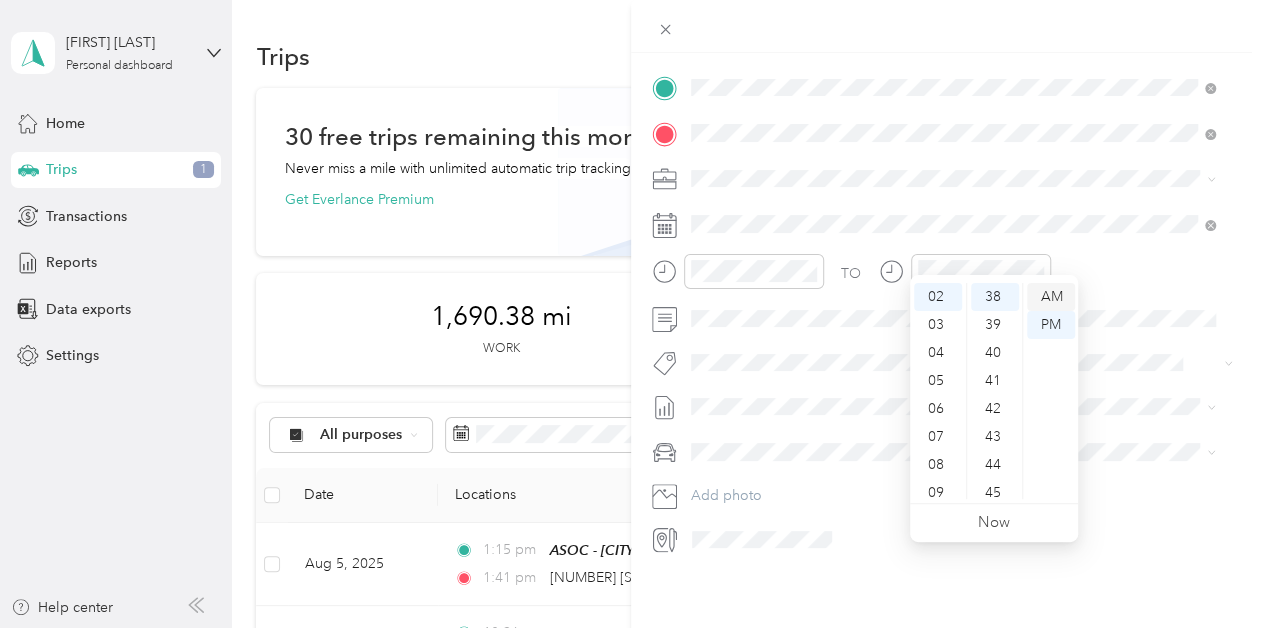 click on "AM" at bounding box center [1051, 297] 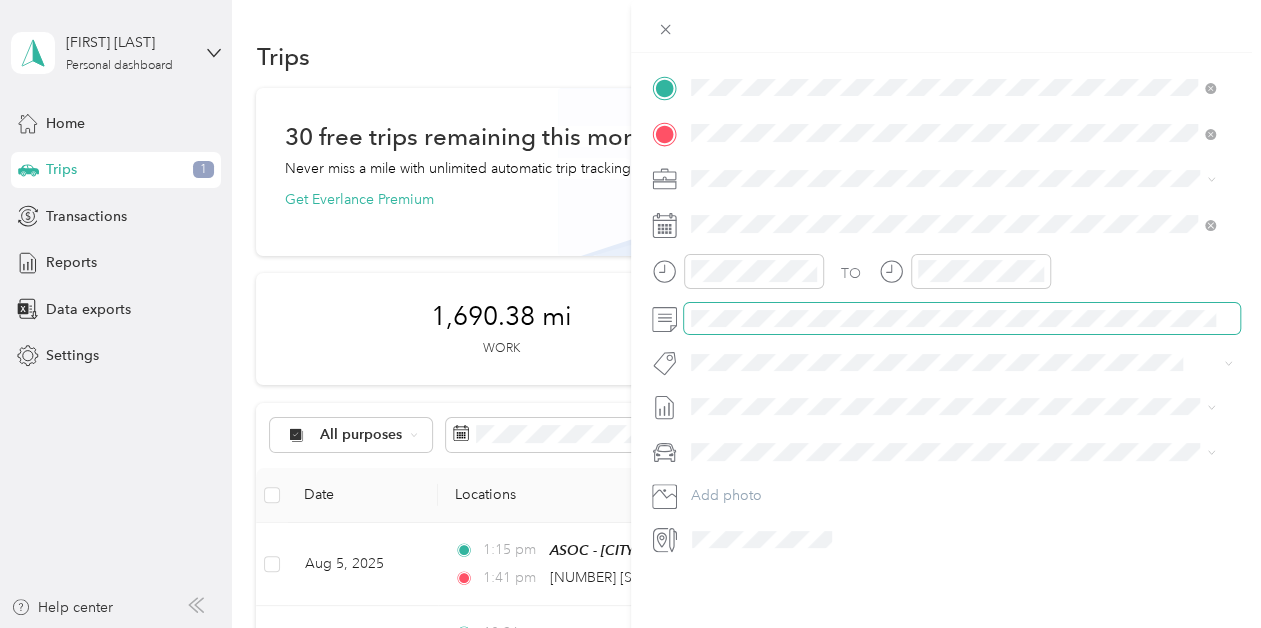 click at bounding box center (962, 319) 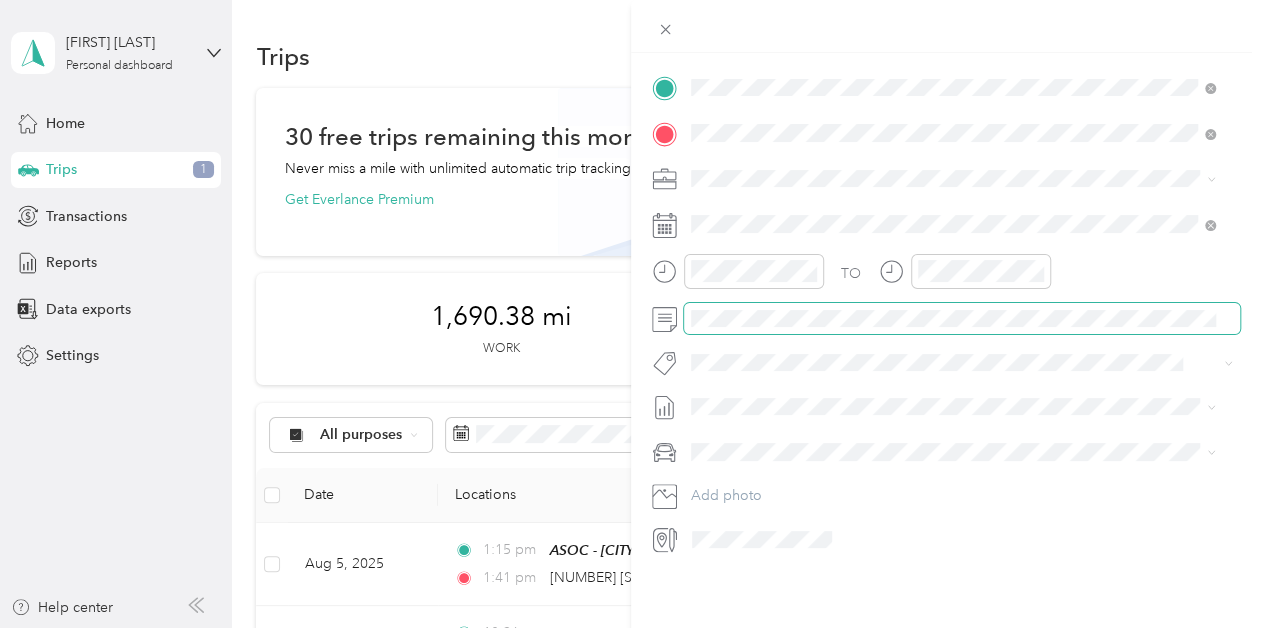 scroll, scrollTop: 0, scrollLeft: 0, axis: both 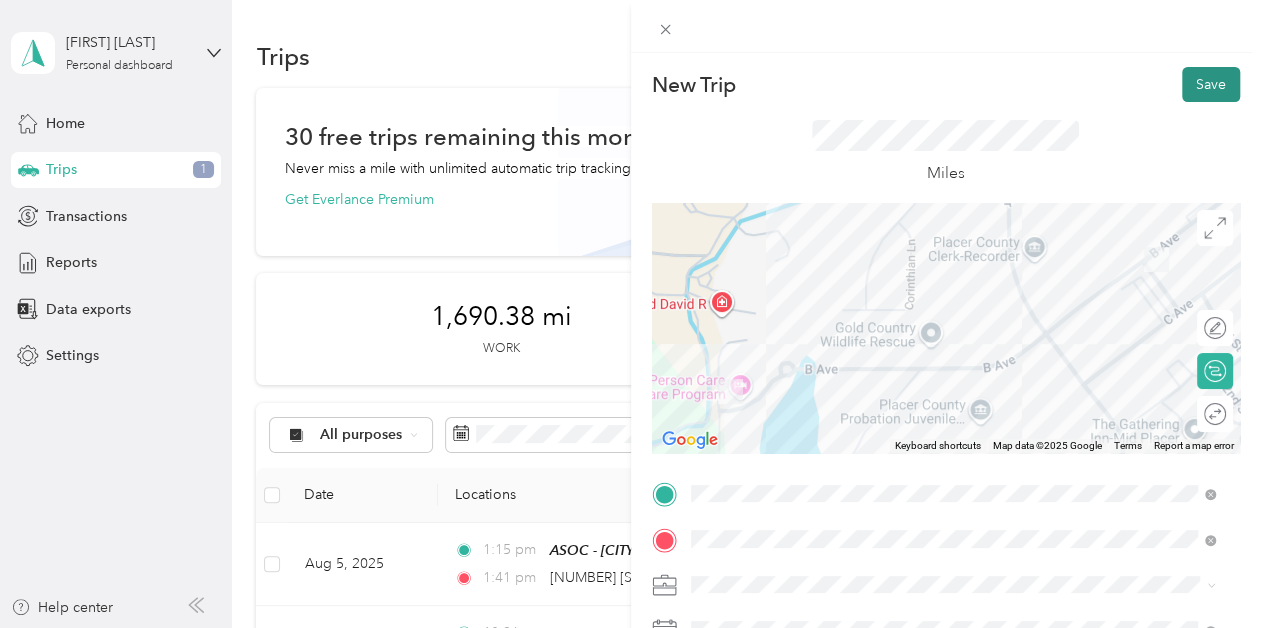 click on "Save" at bounding box center [1211, 84] 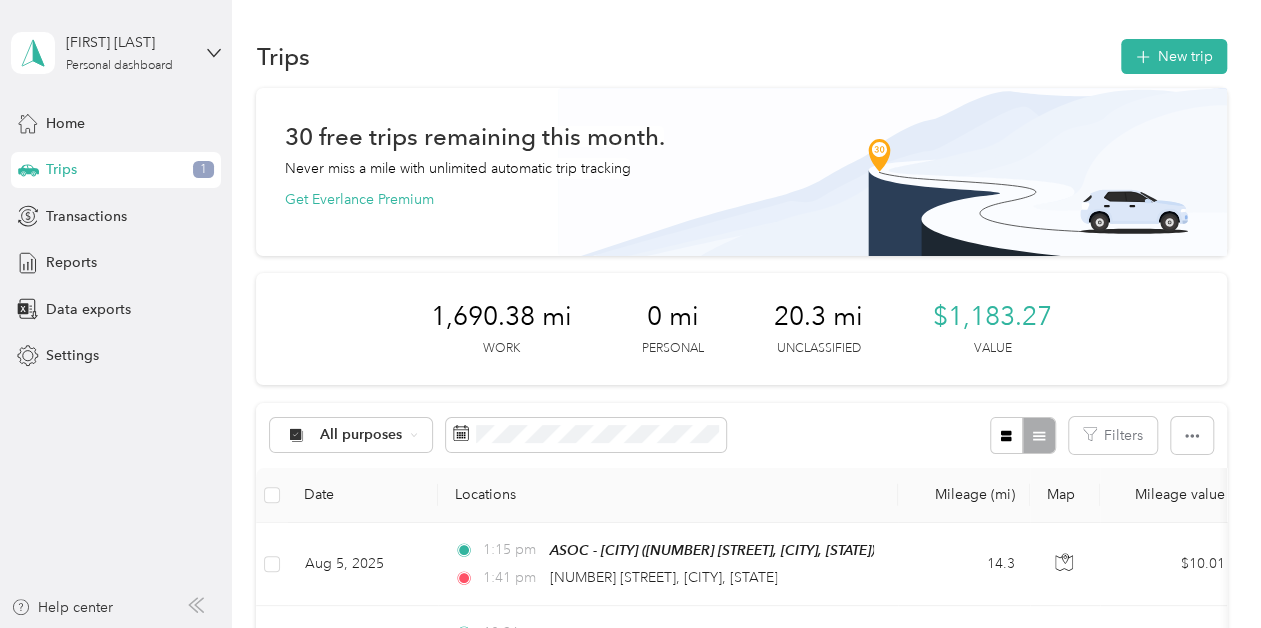 scroll, scrollTop: 549, scrollLeft: 0, axis: vertical 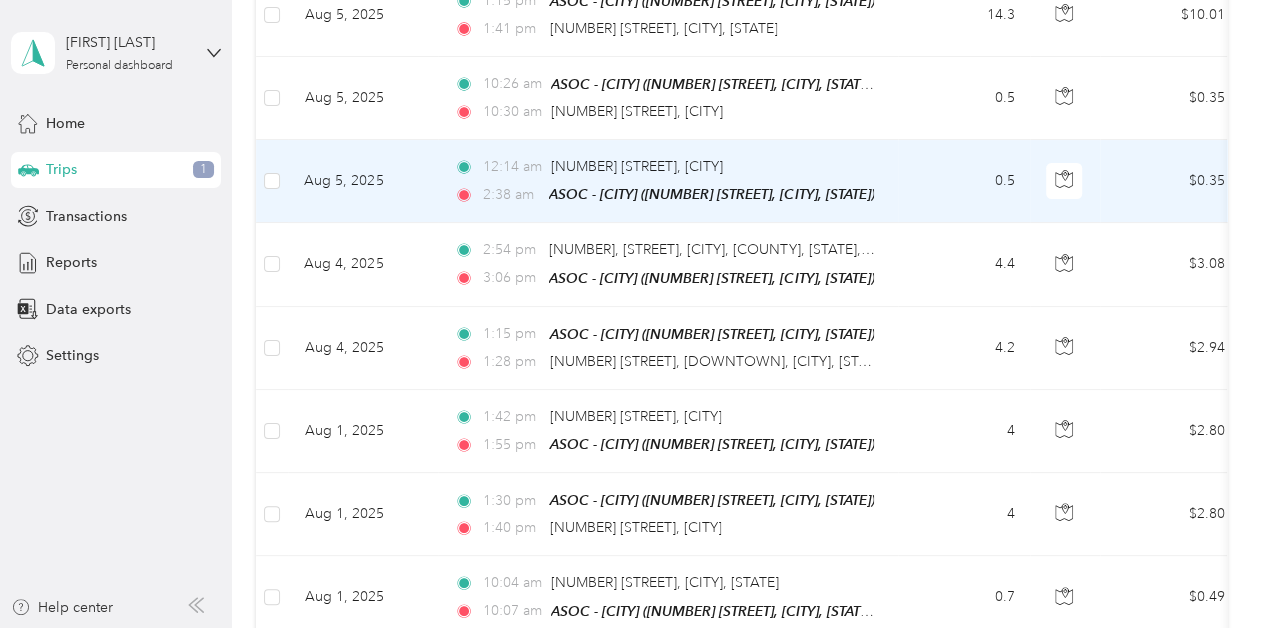 click on "0.5" at bounding box center (964, 181) 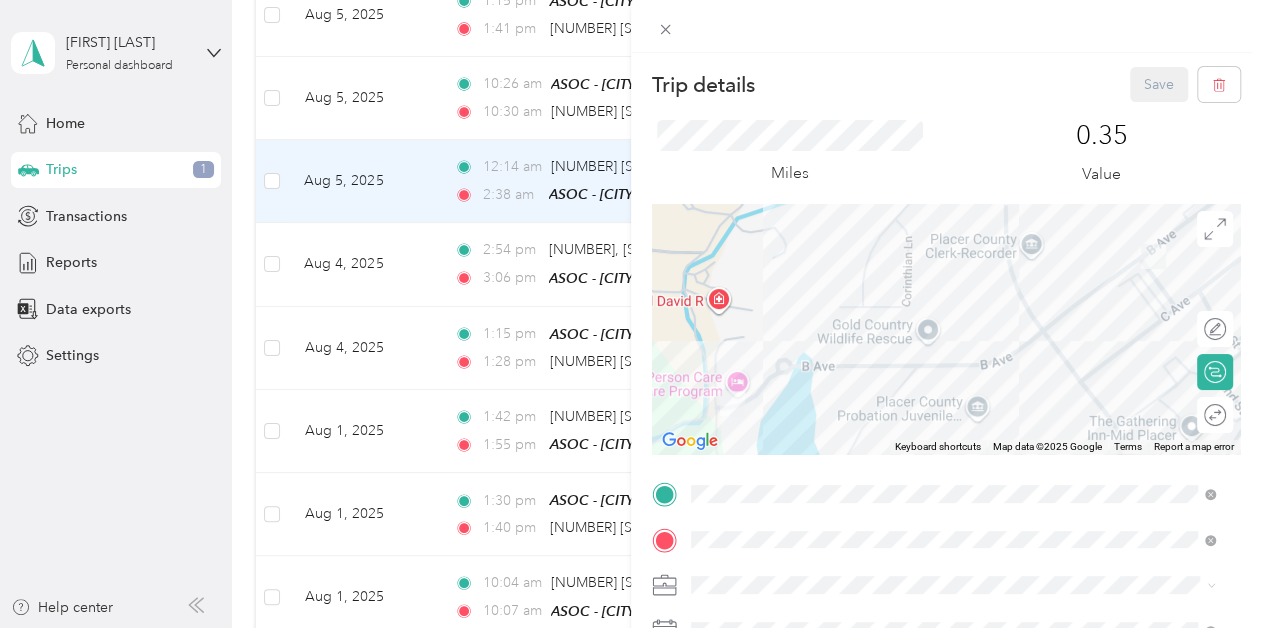 scroll, scrollTop: 422, scrollLeft: 0, axis: vertical 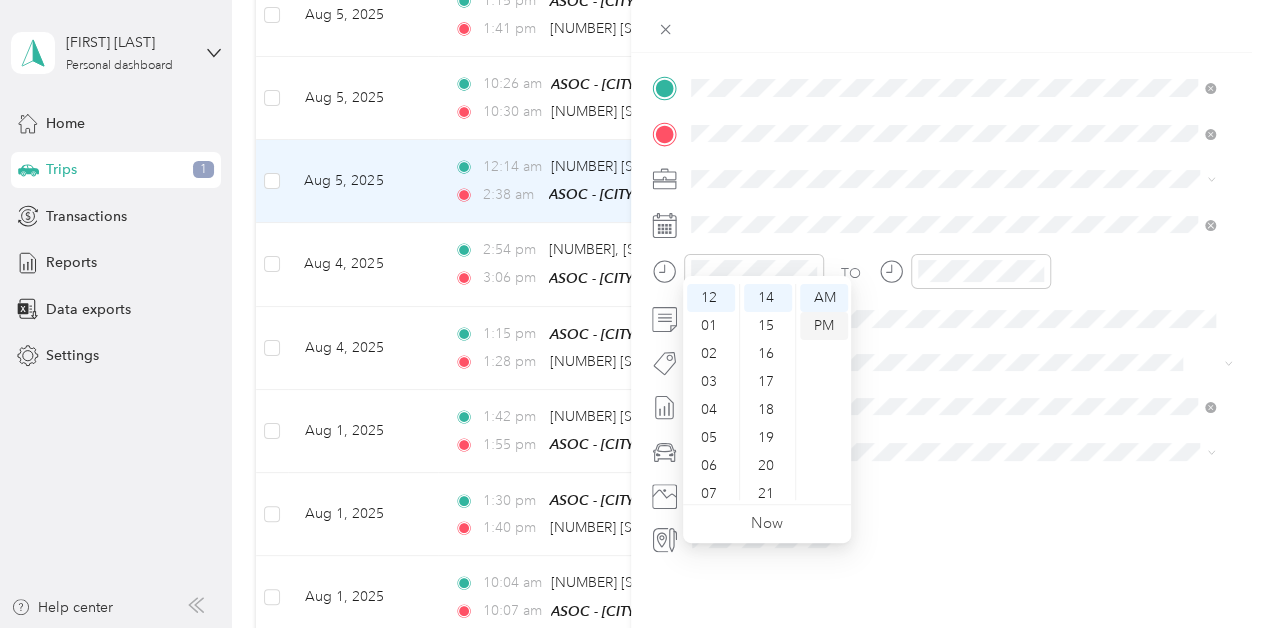 click on "PM" at bounding box center [824, 326] 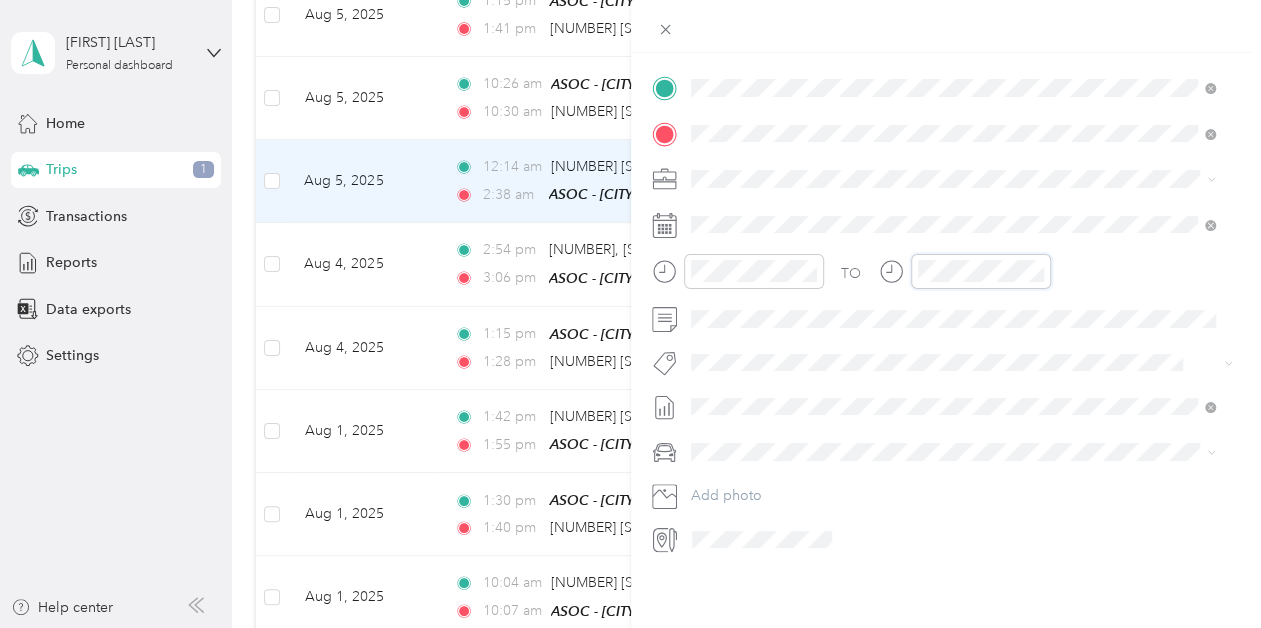 click at bounding box center (965, 271) 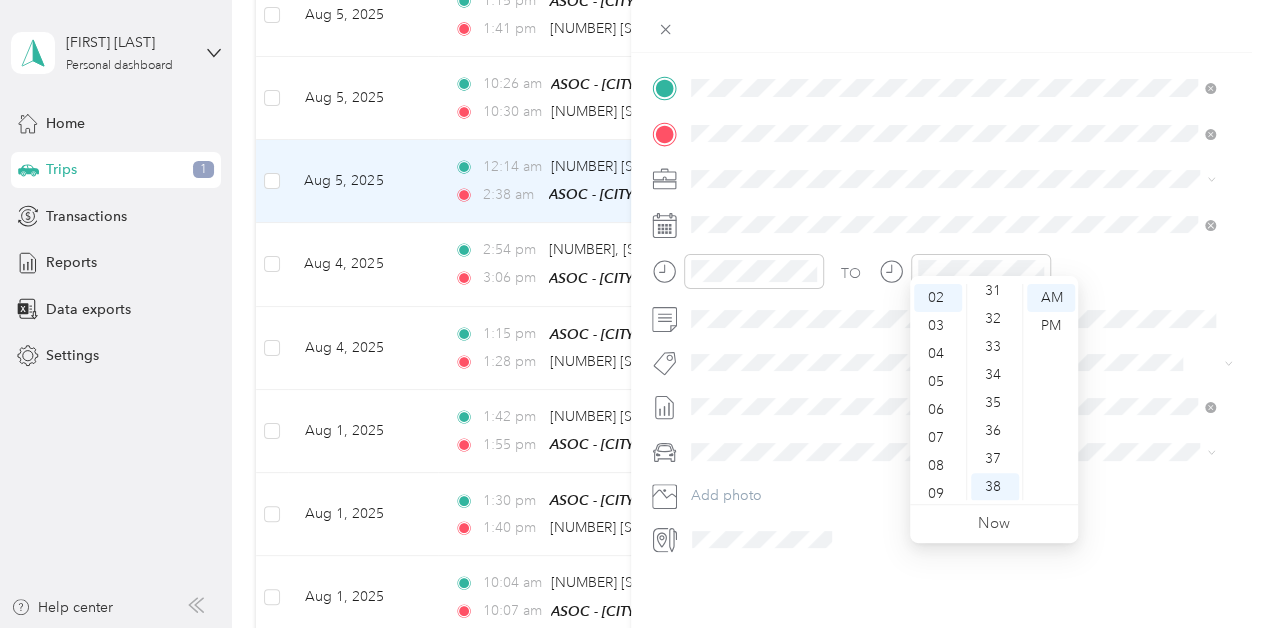 scroll, scrollTop: 54, scrollLeft: 0, axis: vertical 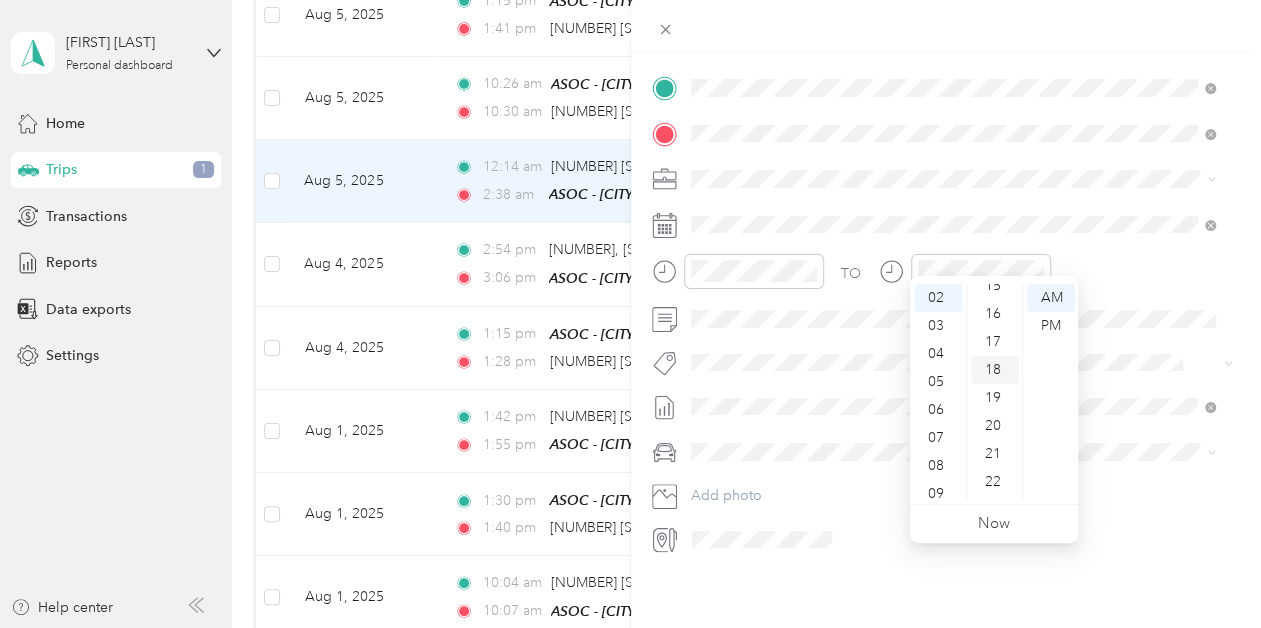 click on "18" at bounding box center (995, 370) 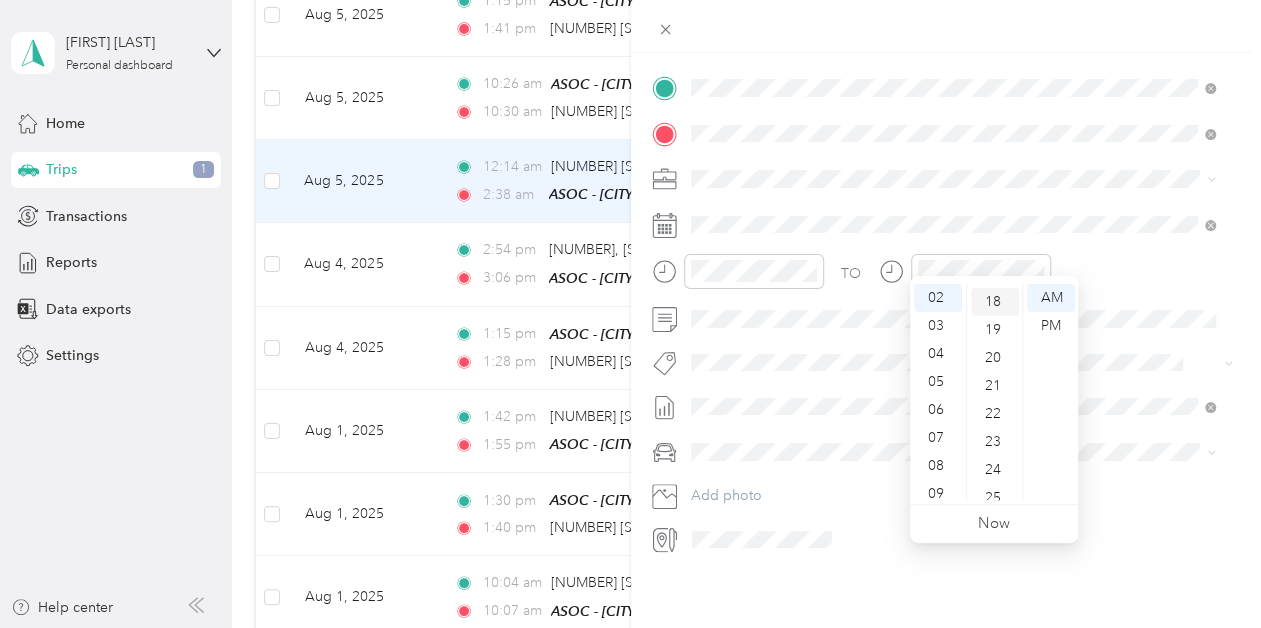 scroll, scrollTop: 504, scrollLeft: 0, axis: vertical 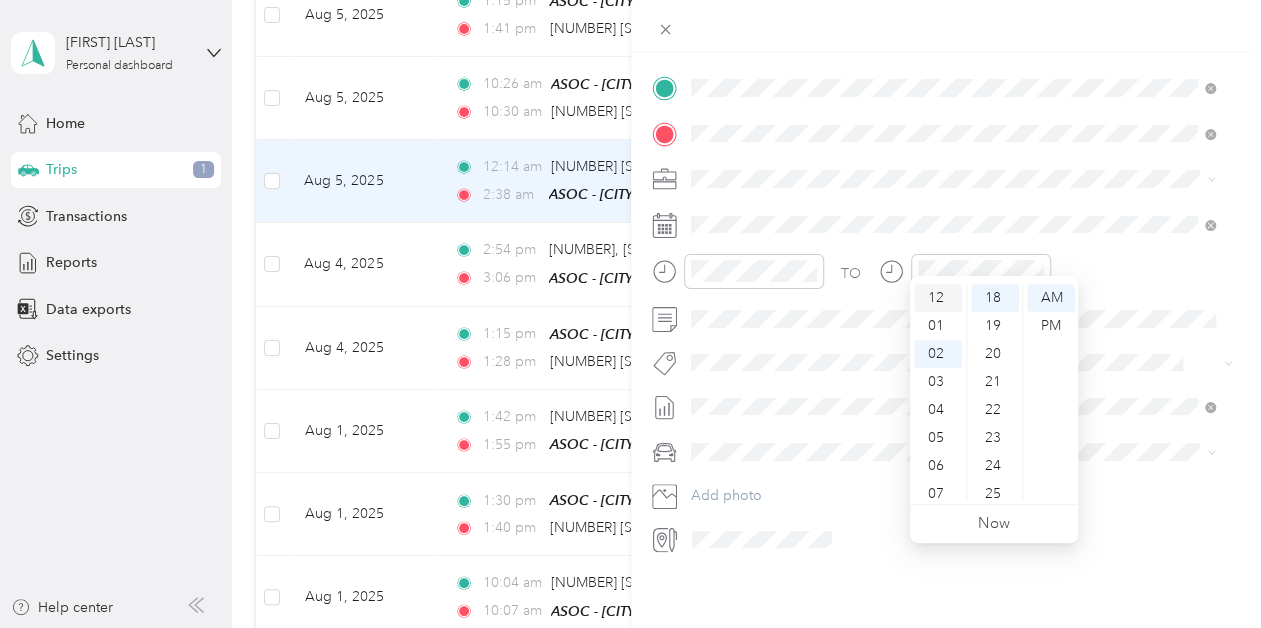 click on "12" at bounding box center [938, 298] 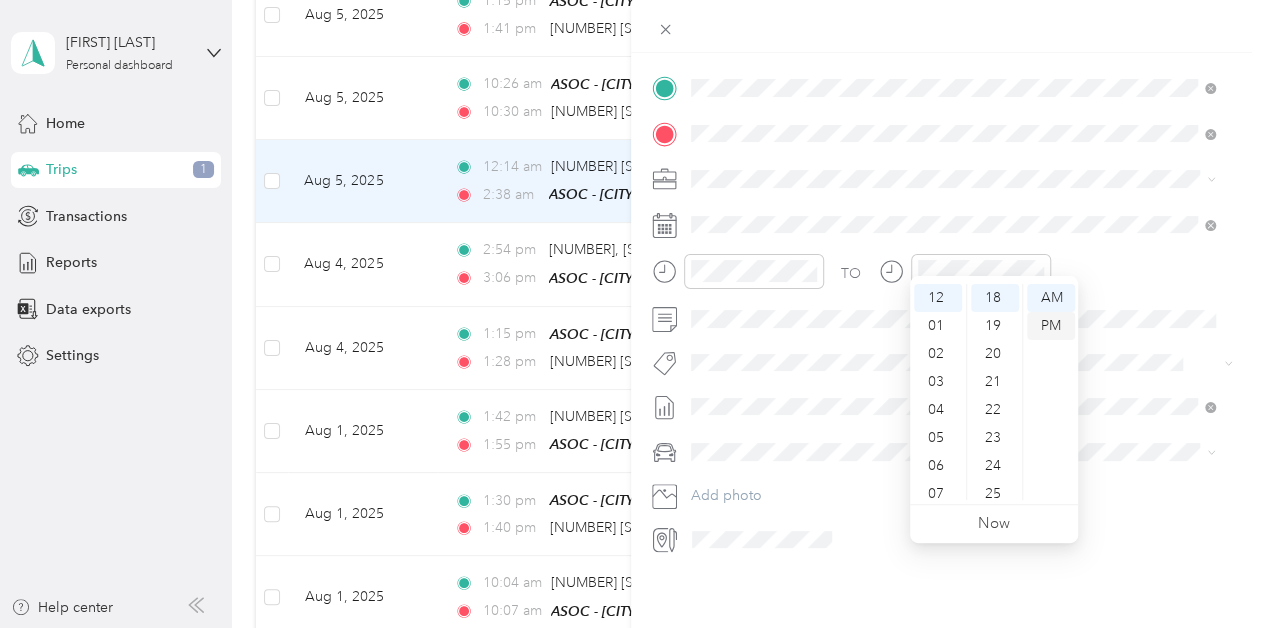 click on "PM" at bounding box center [1051, 326] 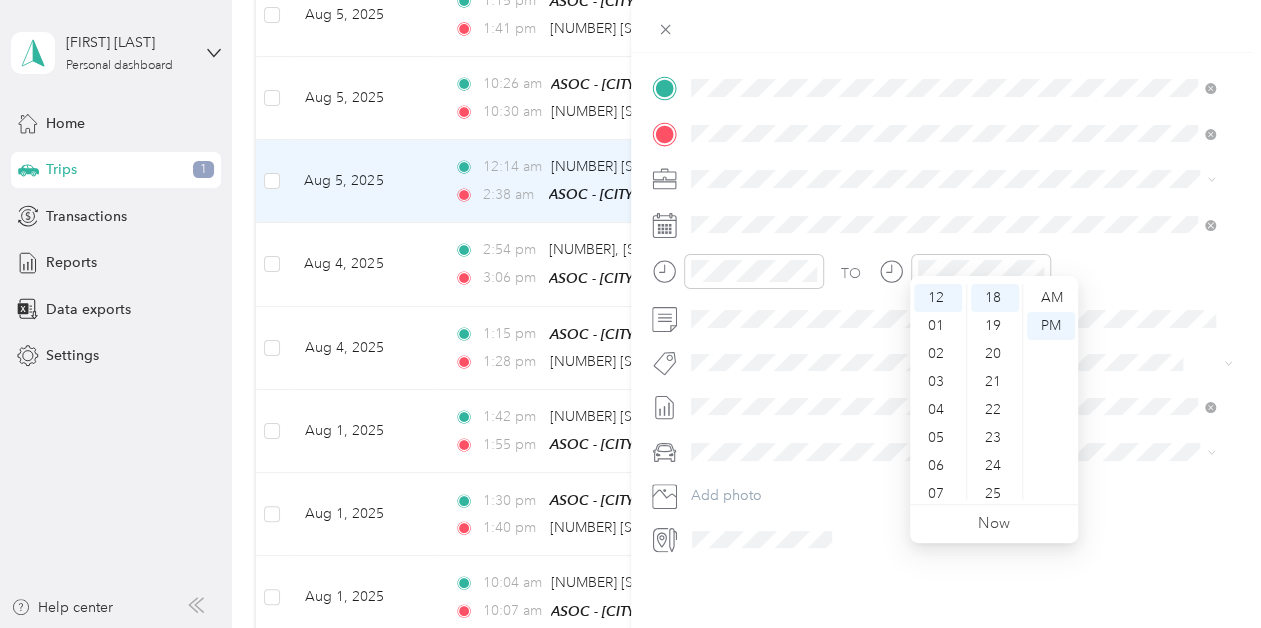 scroll, scrollTop: 0, scrollLeft: 0, axis: both 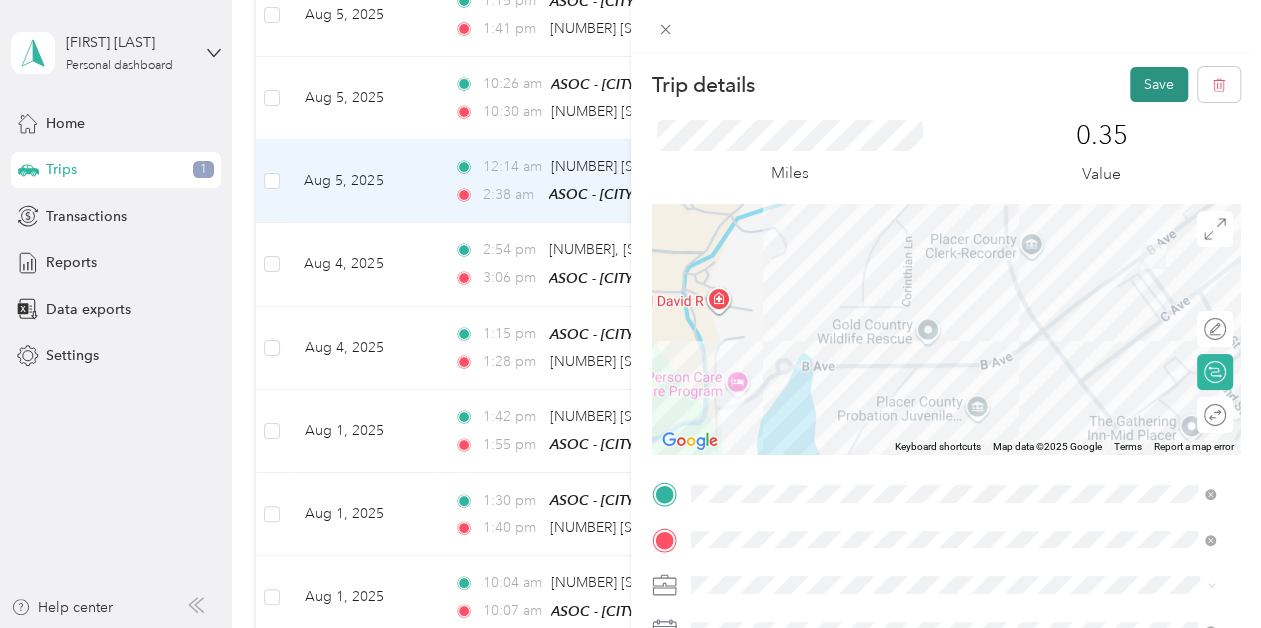 click on "Save" at bounding box center (1159, 84) 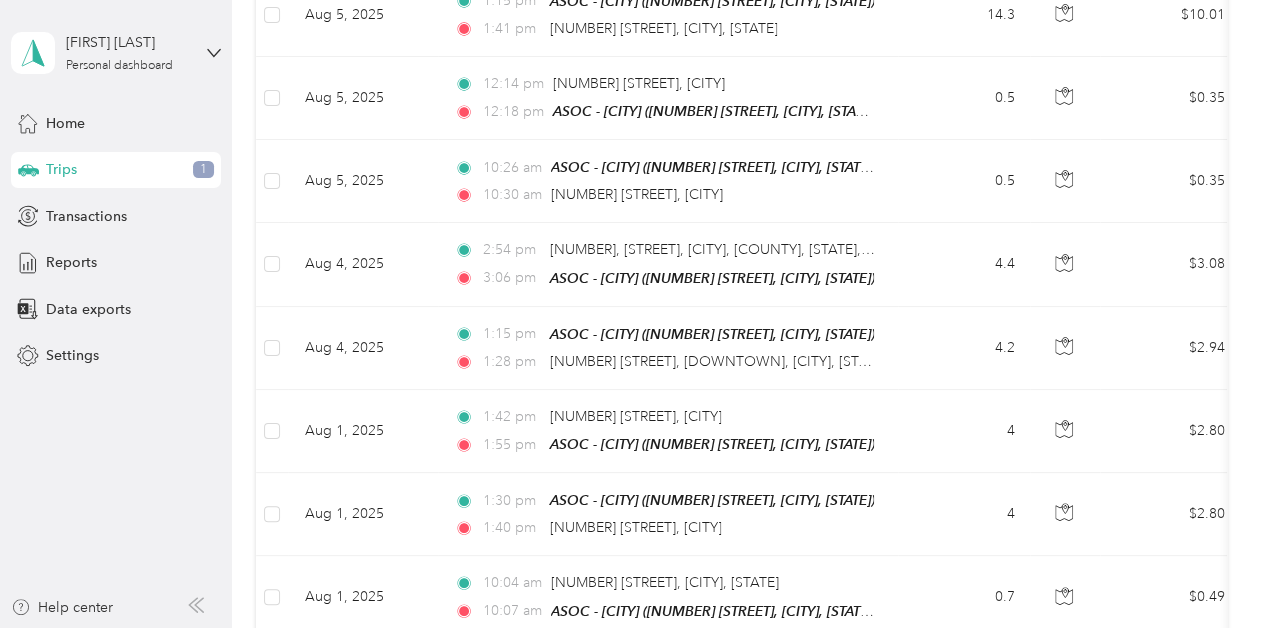 scroll, scrollTop: 0, scrollLeft: 0, axis: both 